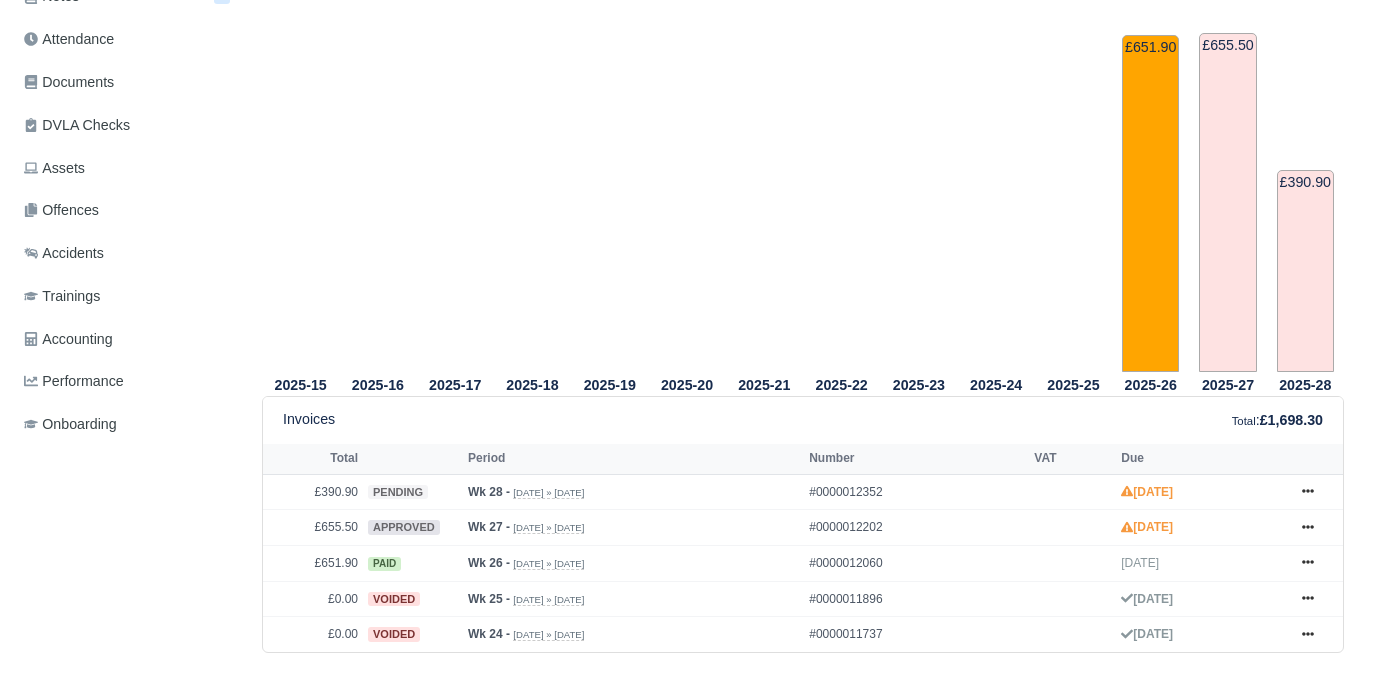 scroll, scrollTop: 507, scrollLeft: 0, axis: vertical 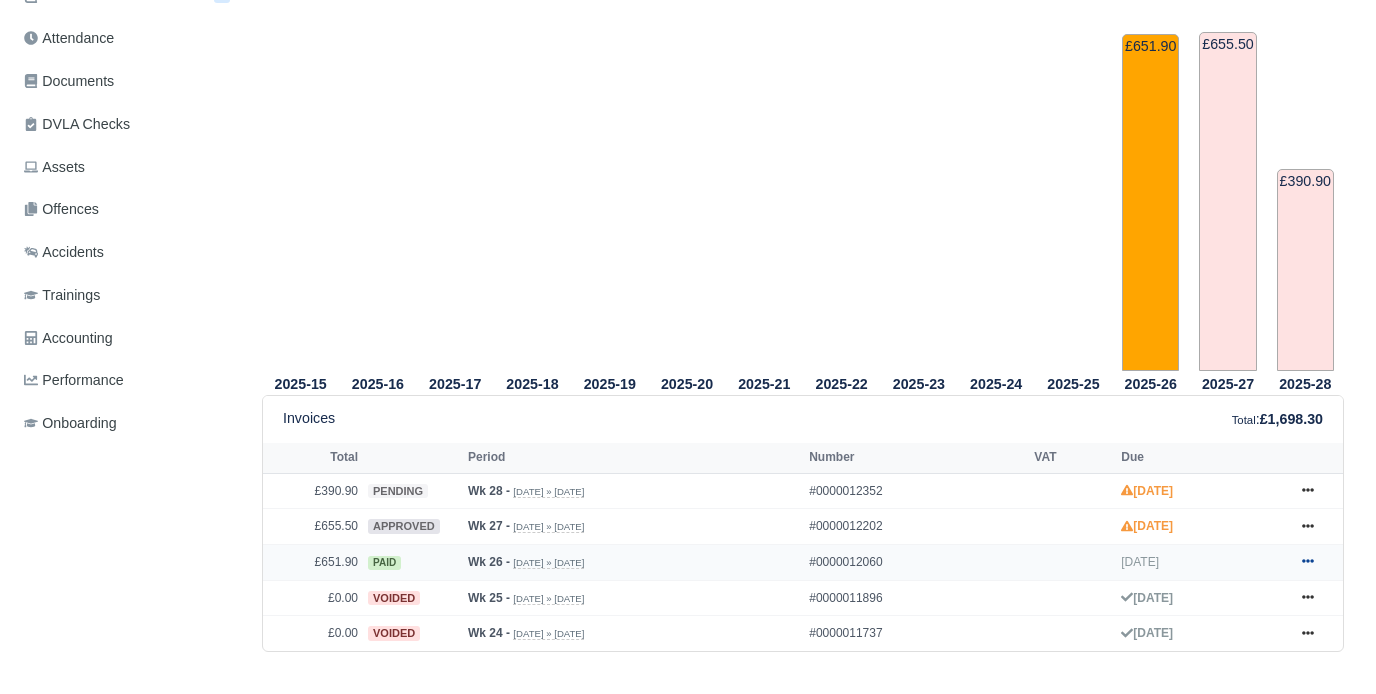 click 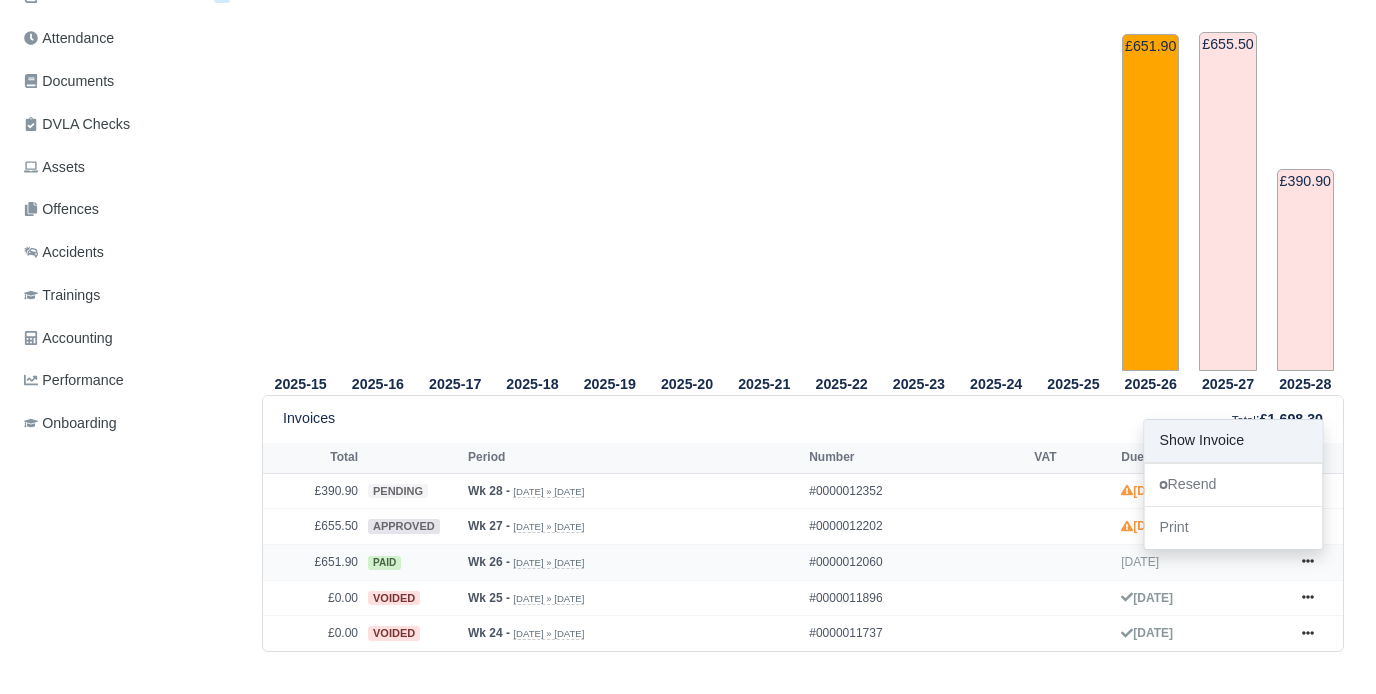 click on "Show Invoice" at bounding box center [1233, 441] 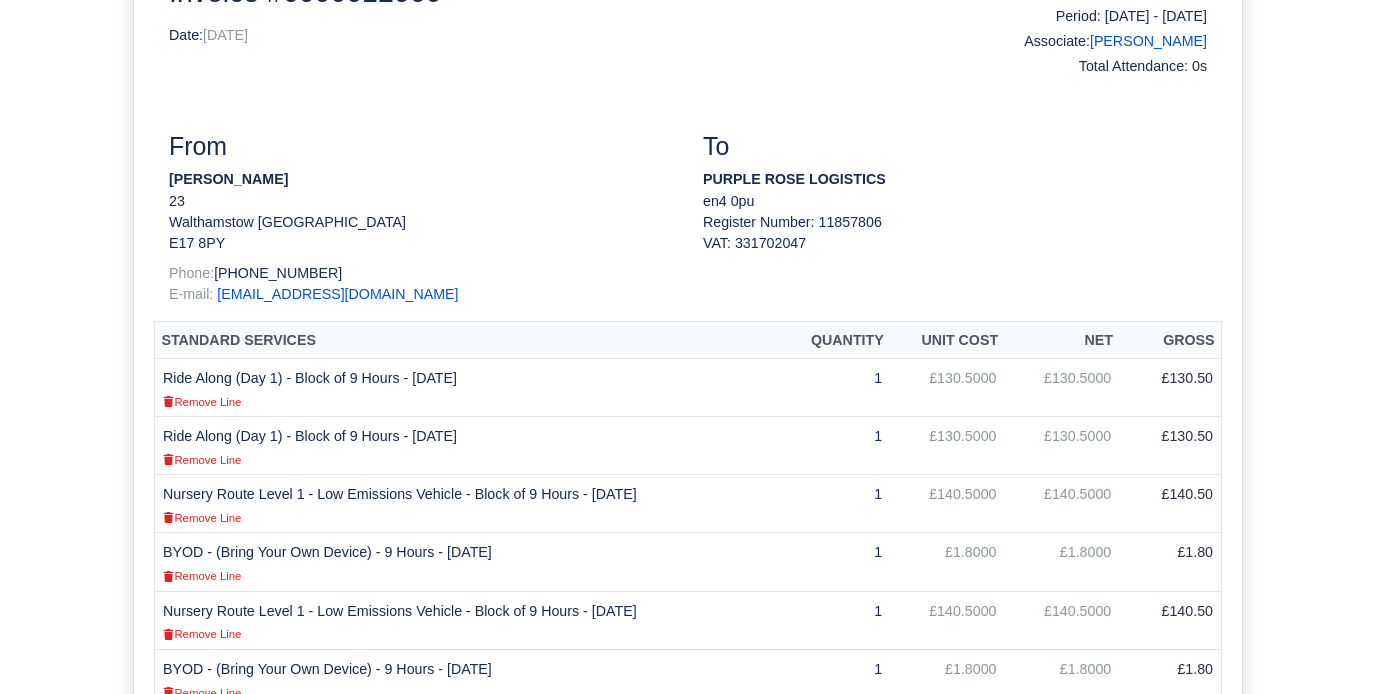 scroll, scrollTop: 371, scrollLeft: 0, axis: vertical 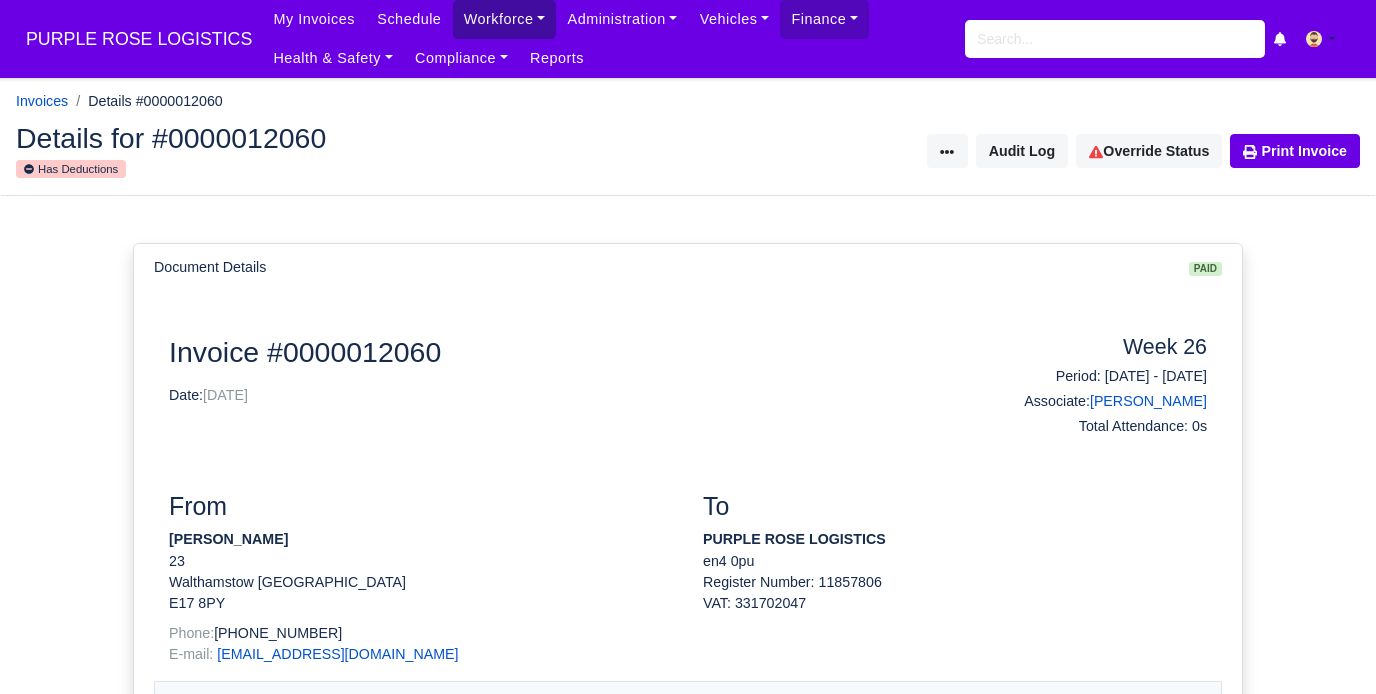 click on "Workforce" at bounding box center [505, 19] 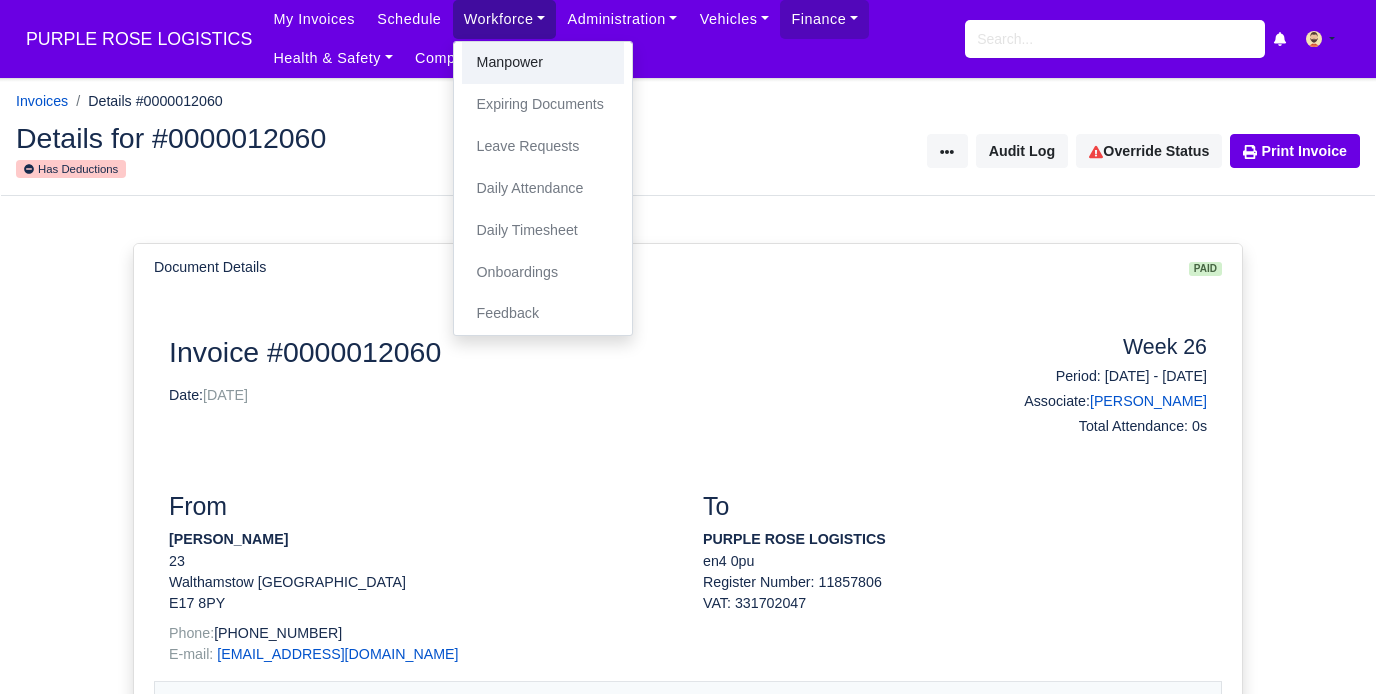 click on "Manpower" at bounding box center [543, 63] 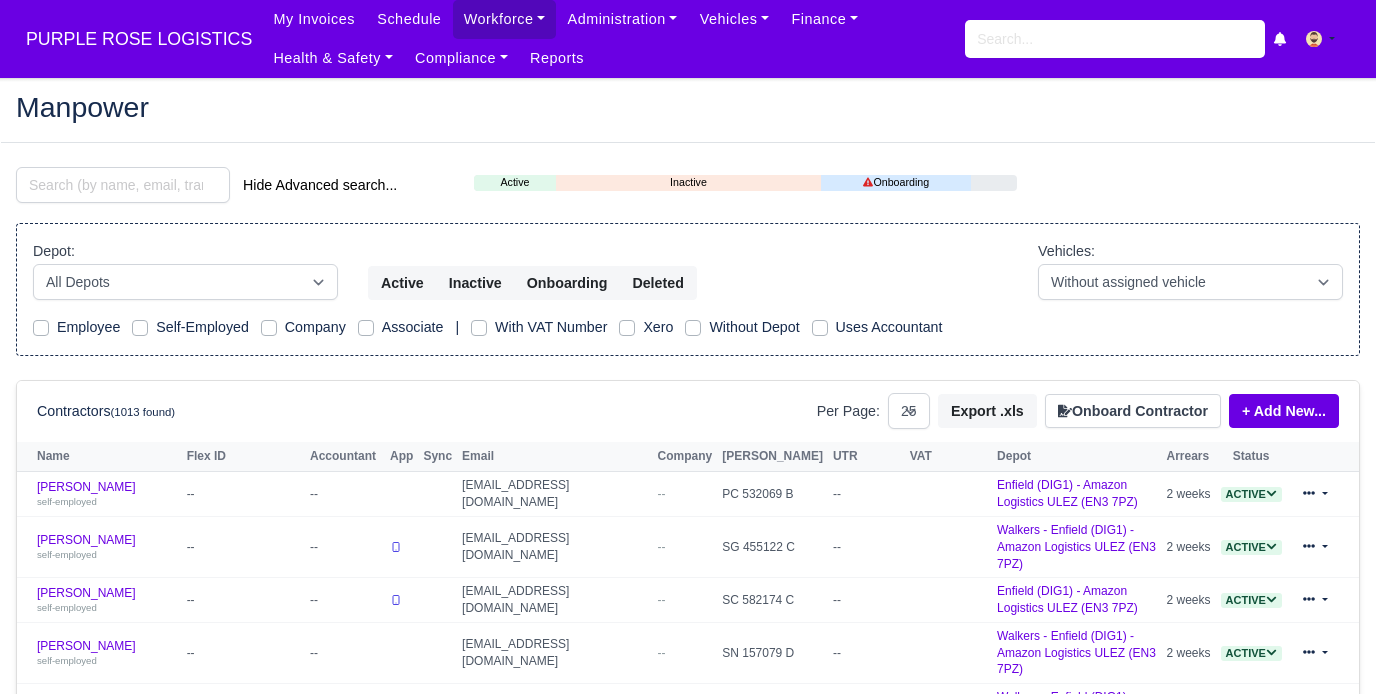 select on "25" 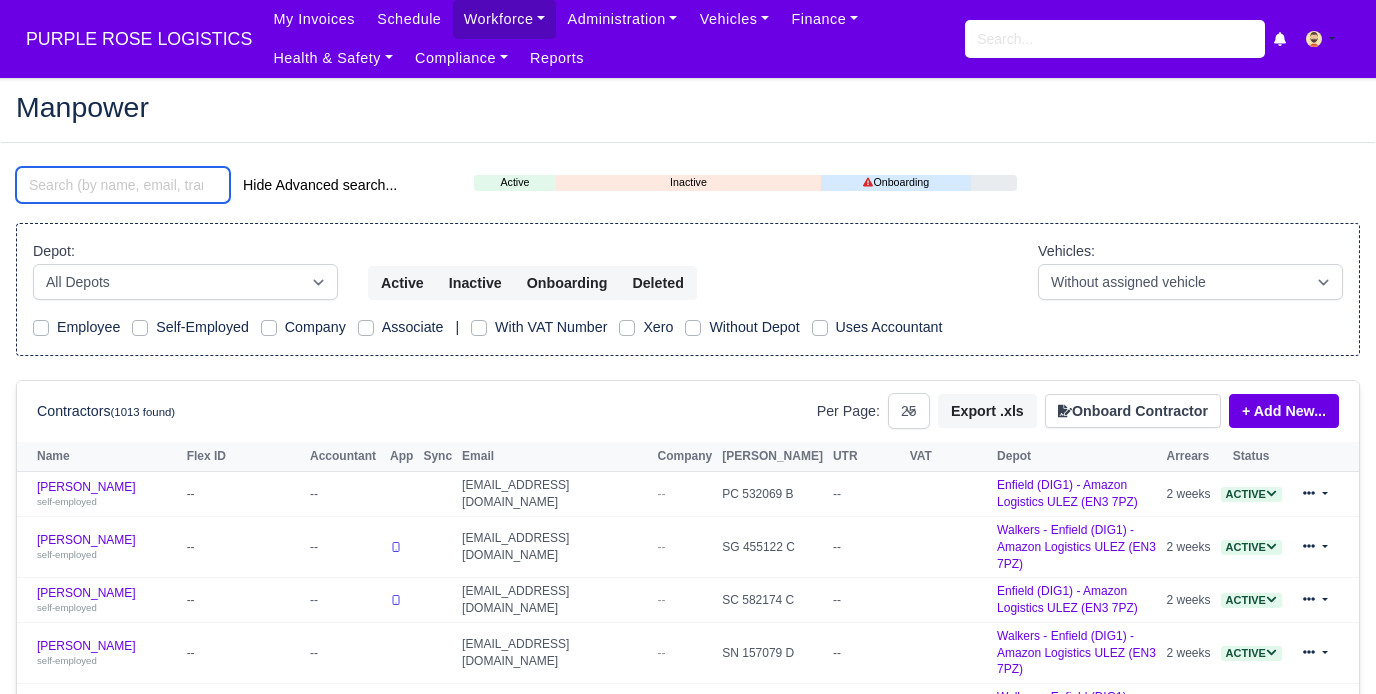click at bounding box center (123, 185) 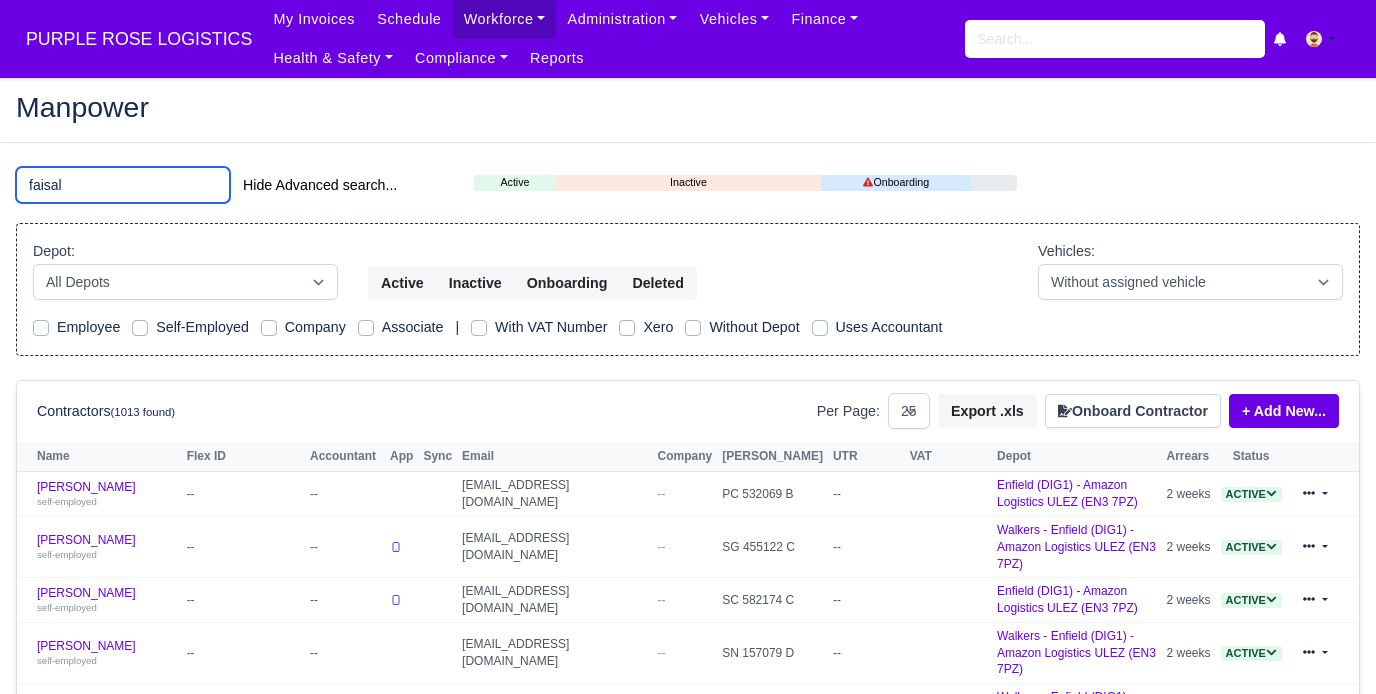 type on "faisal" 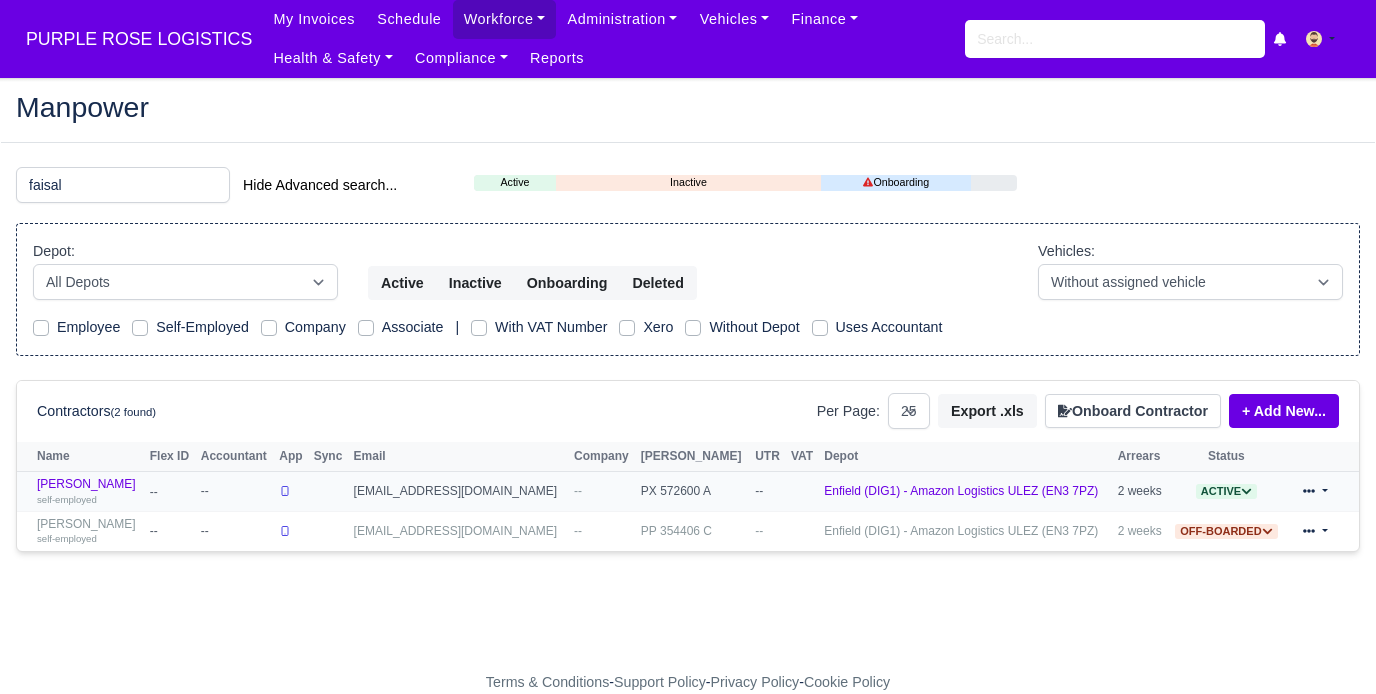 click on "Faisal Aziz
self-employed" at bounding box center (81, 492) 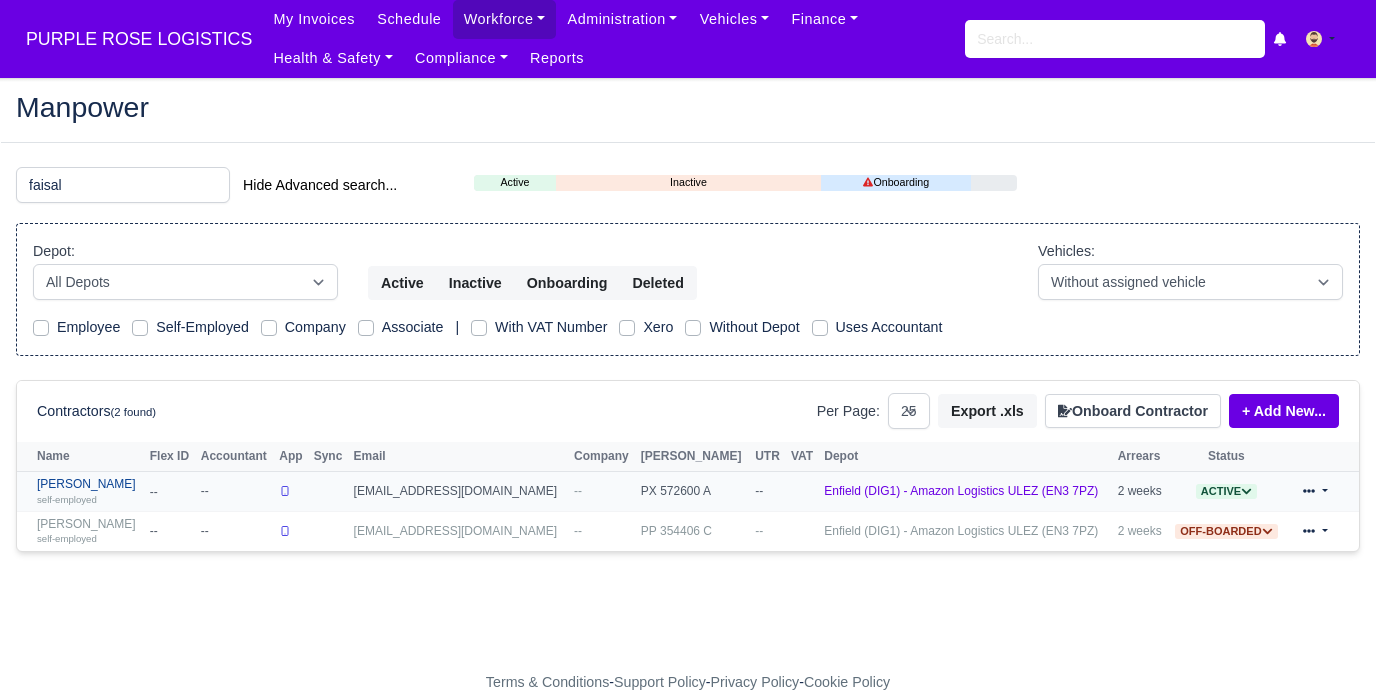 click on "Faisal Aziz
self-employed" at bounding box center (88, 491) 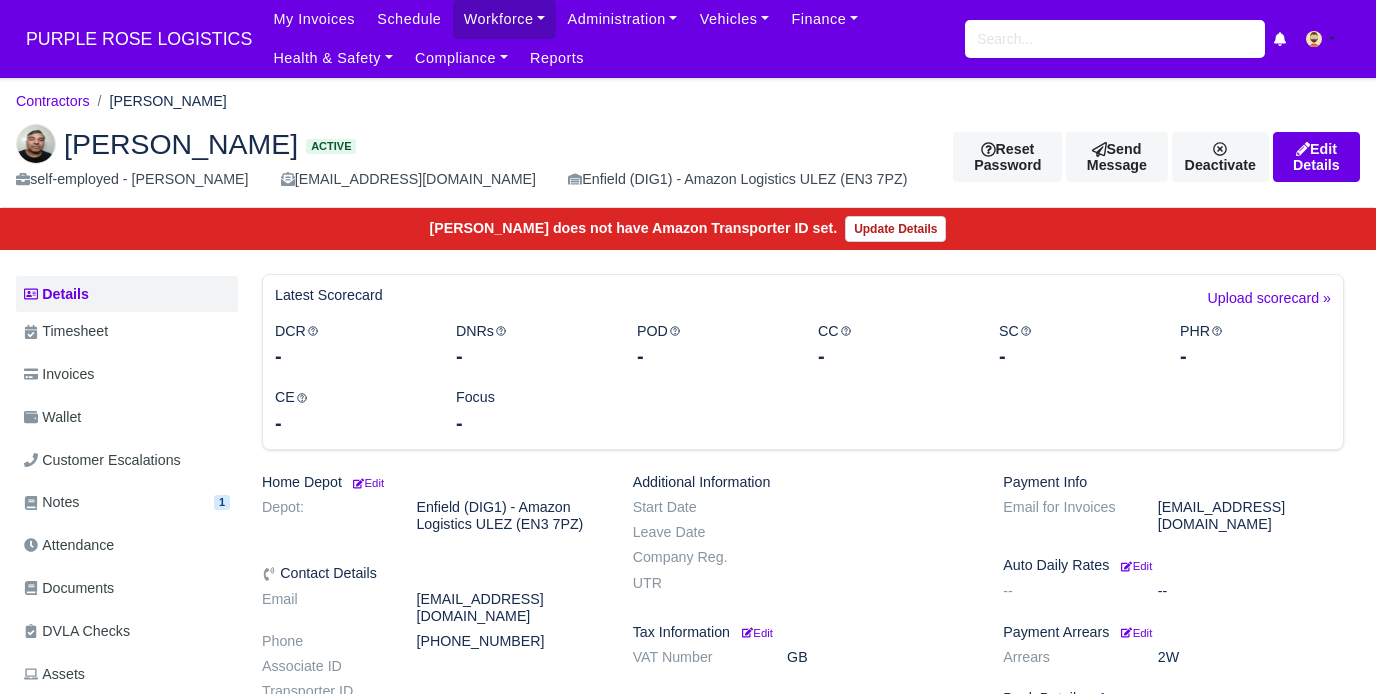 scroll, scrollTop: 0, scrollLeft: 0, axis: both 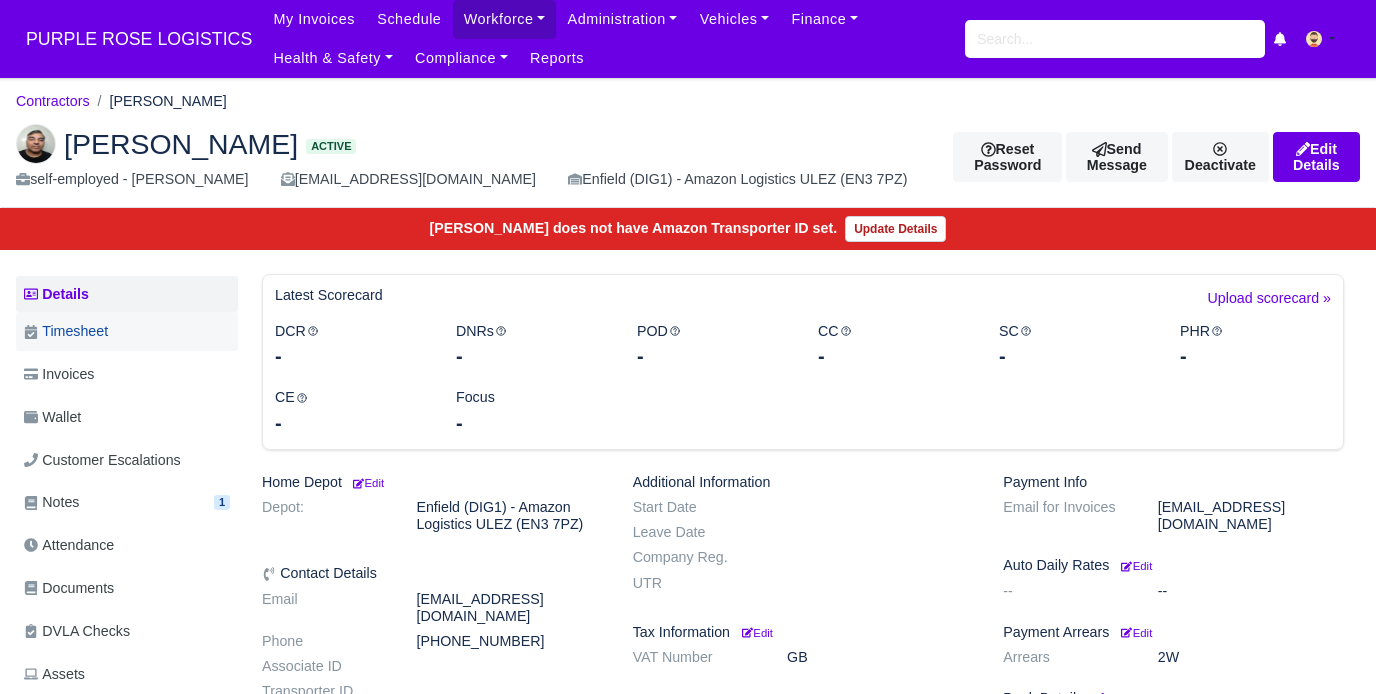 click on "Timesheet" at bounding box center (66, 331) 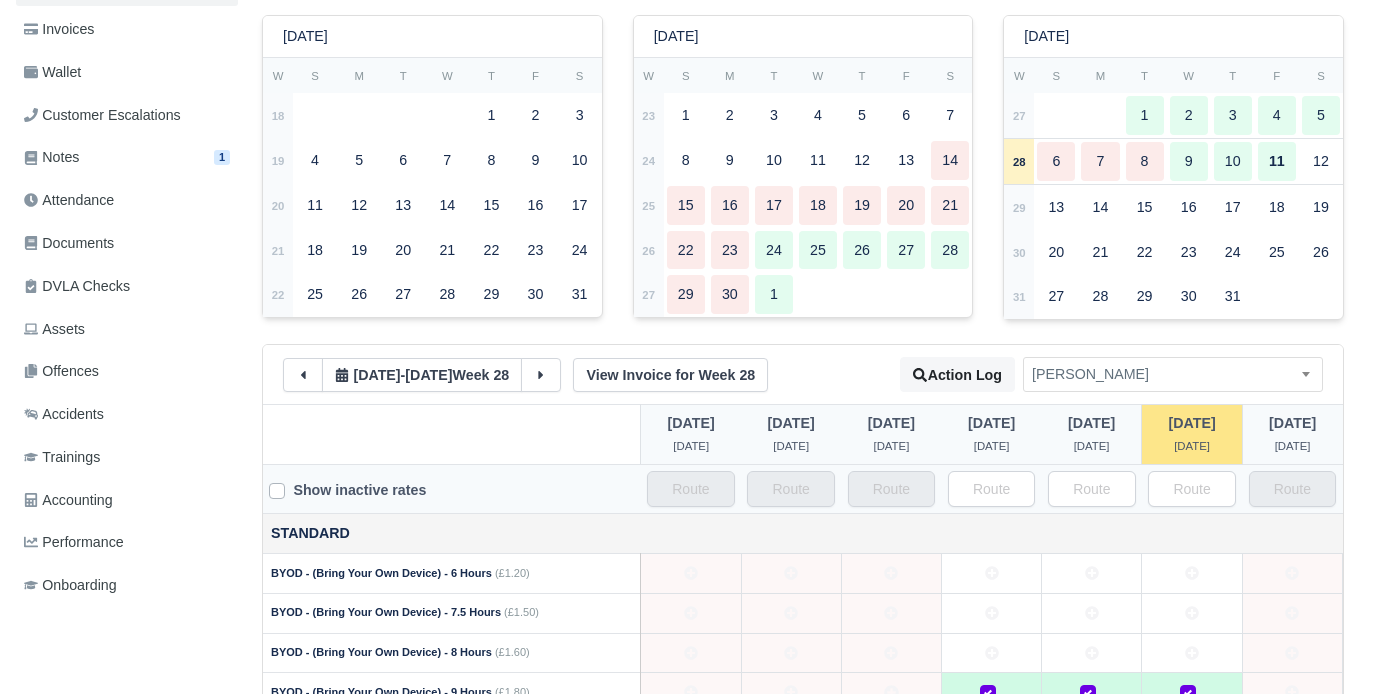 scroll, scrollTop: 377, scrollLeft: 0, axis: vertical 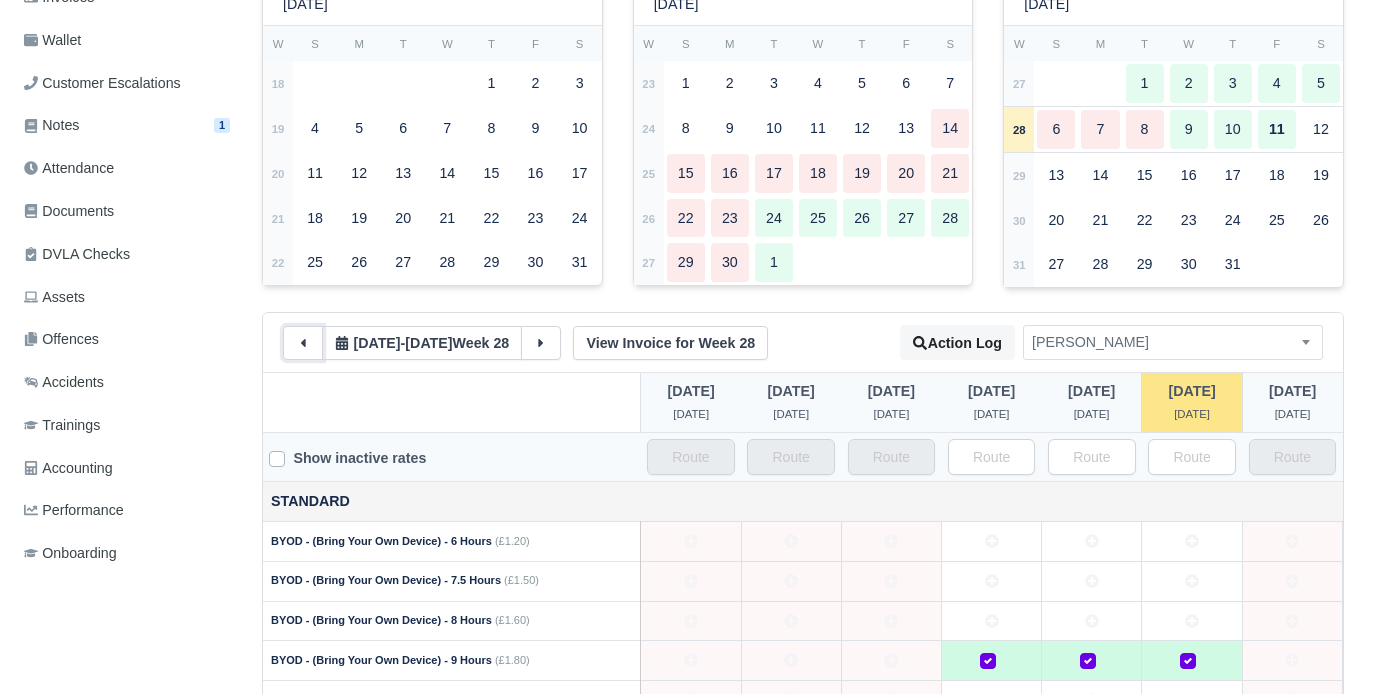 click 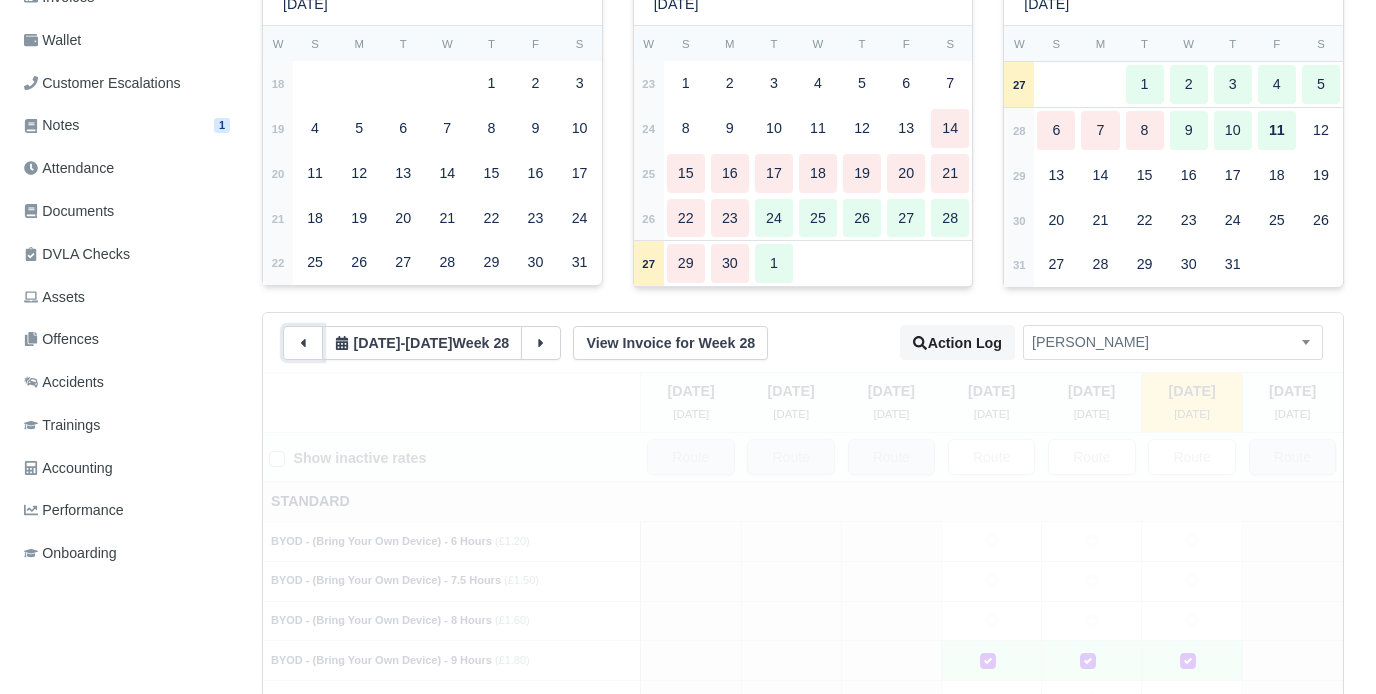 type 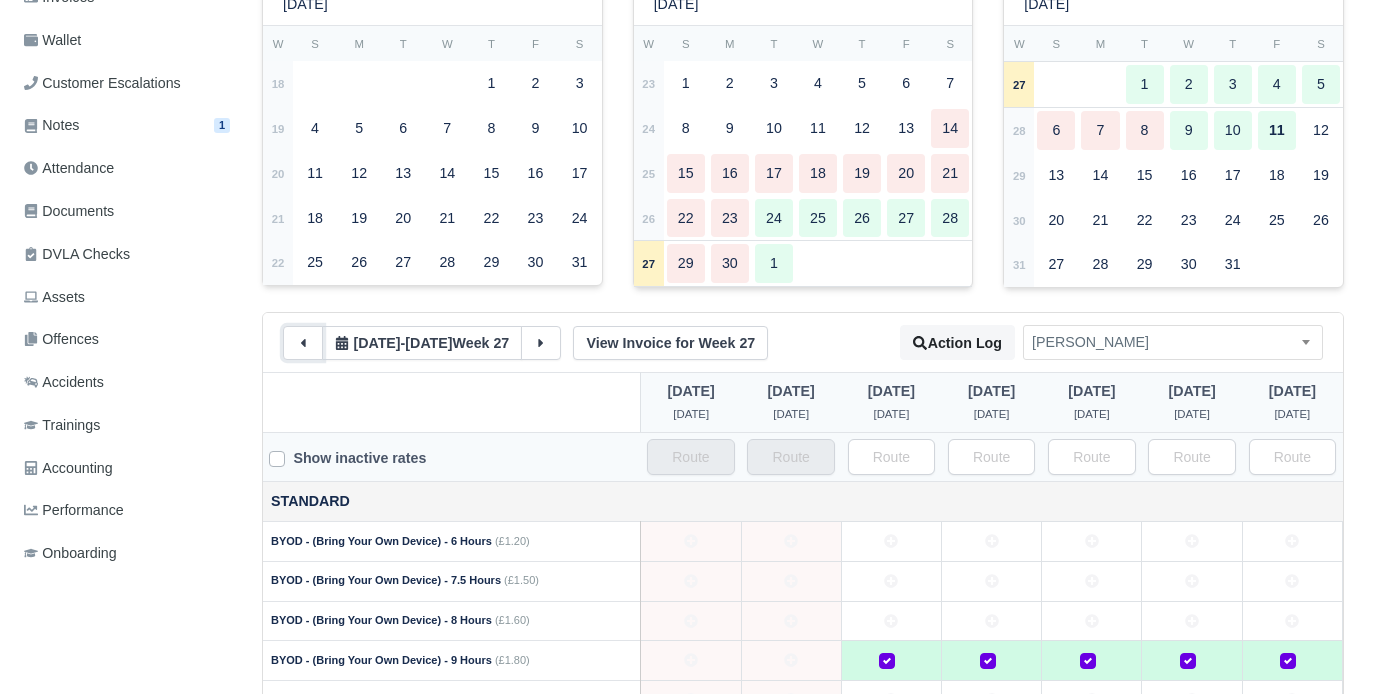 click 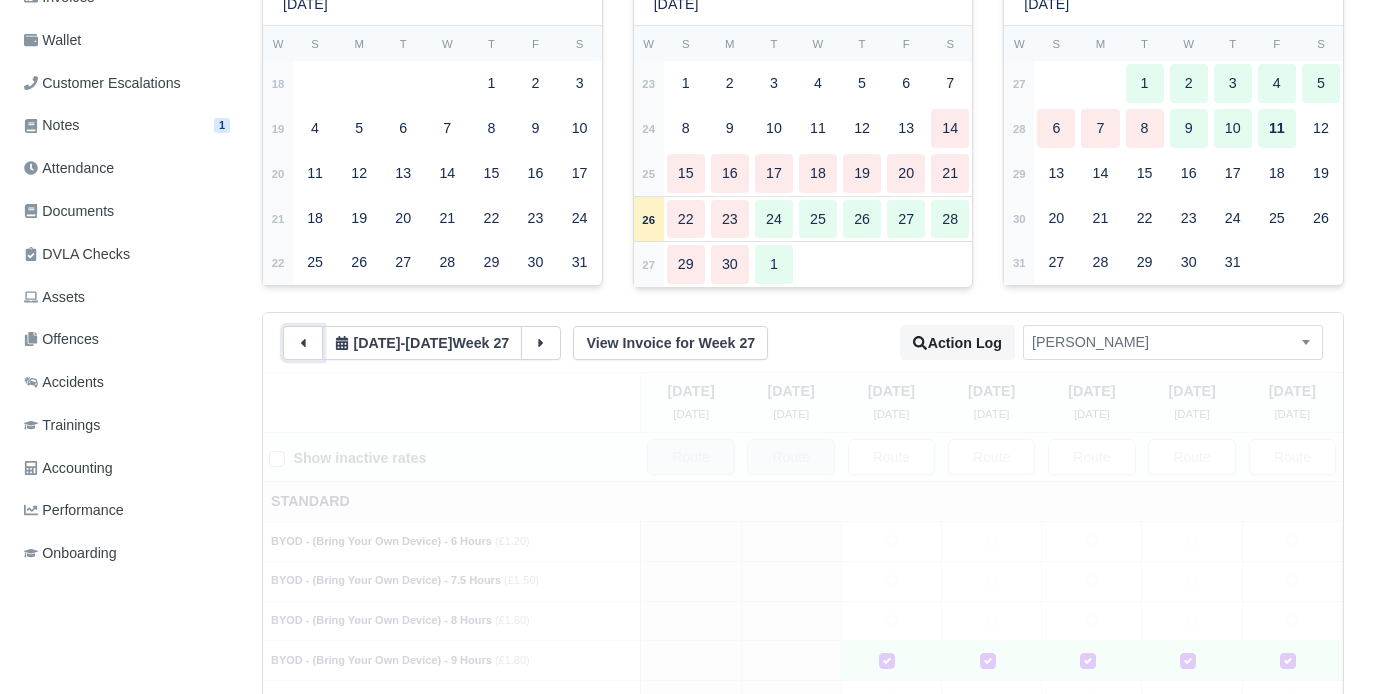select on "1813" 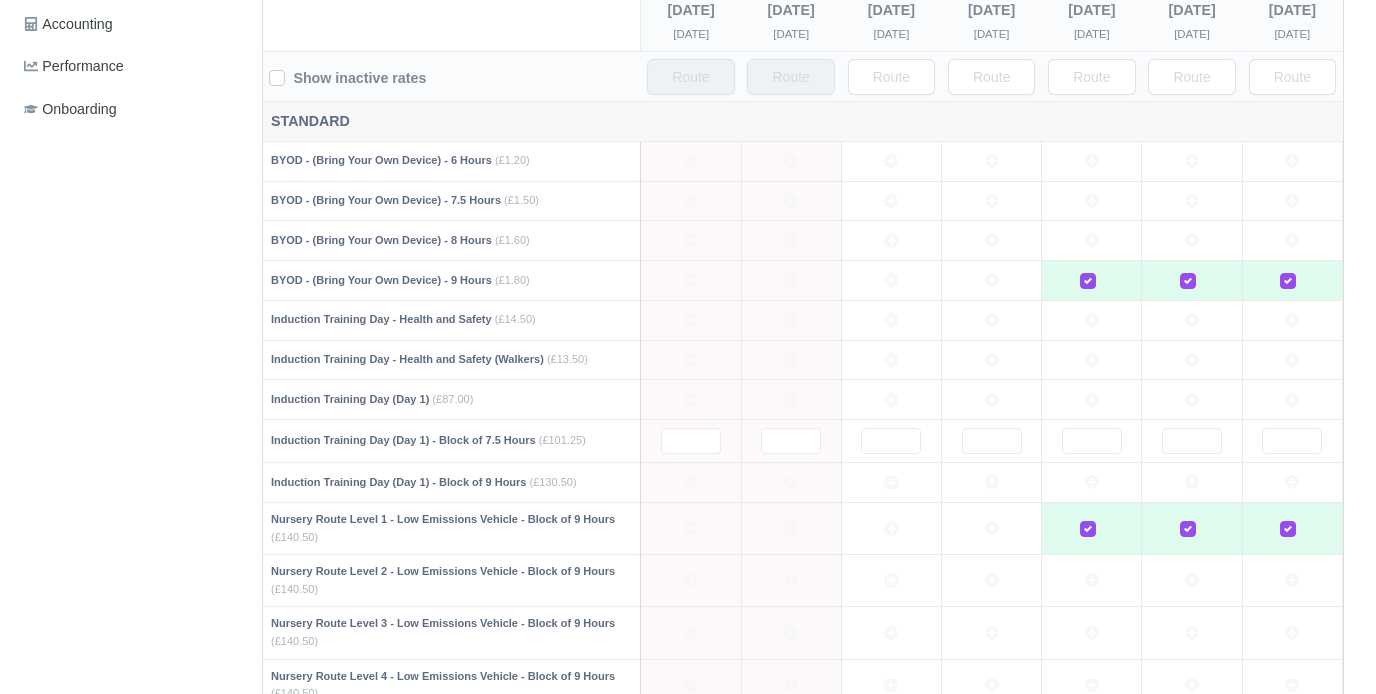 scroll, scrollTop: 813, scrollLeft: 0, axis: vertical 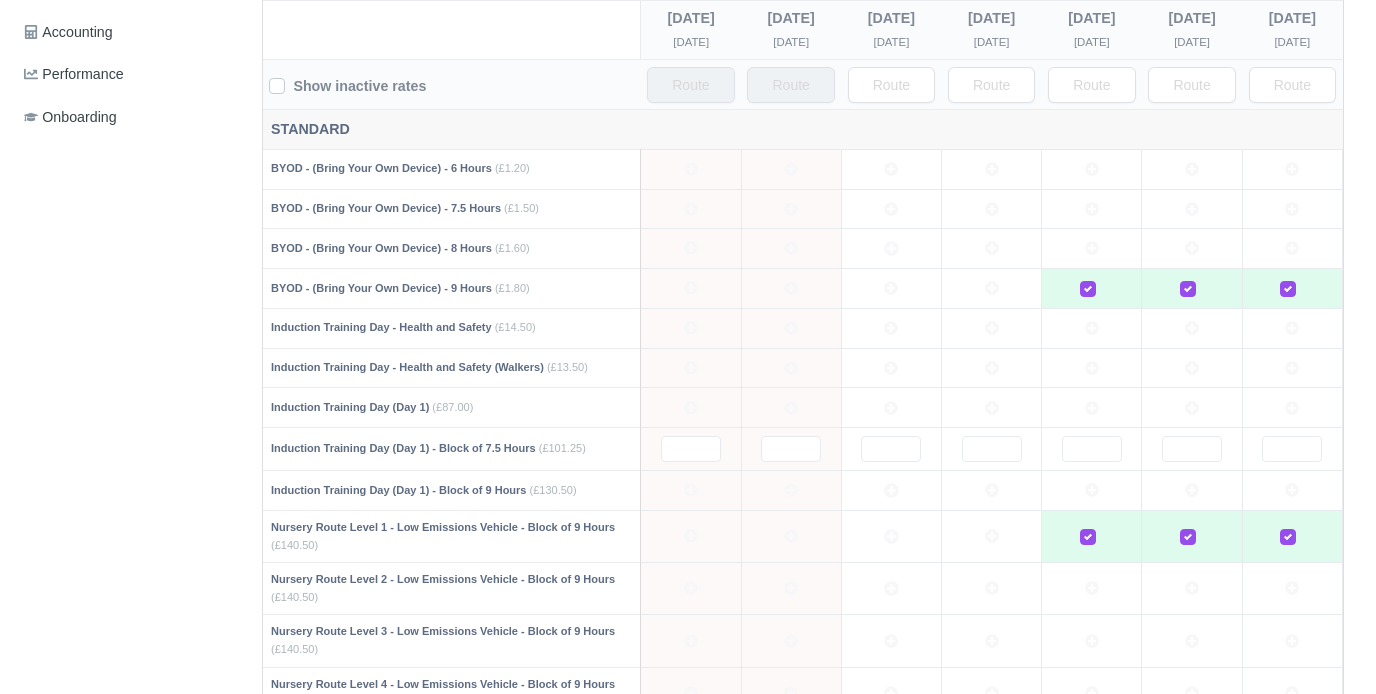 click at bounding box center (803, 848) 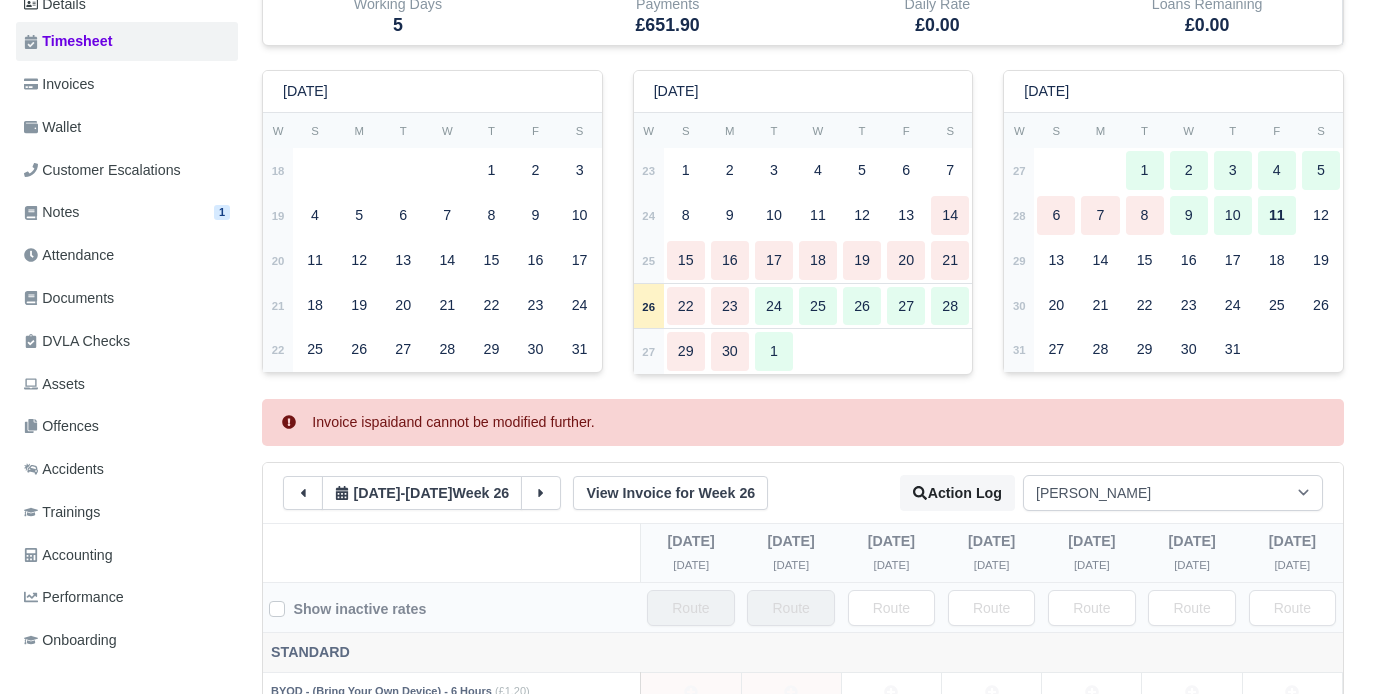 scroll, scrollTop: 287, scrollLeft: 2, axis: both 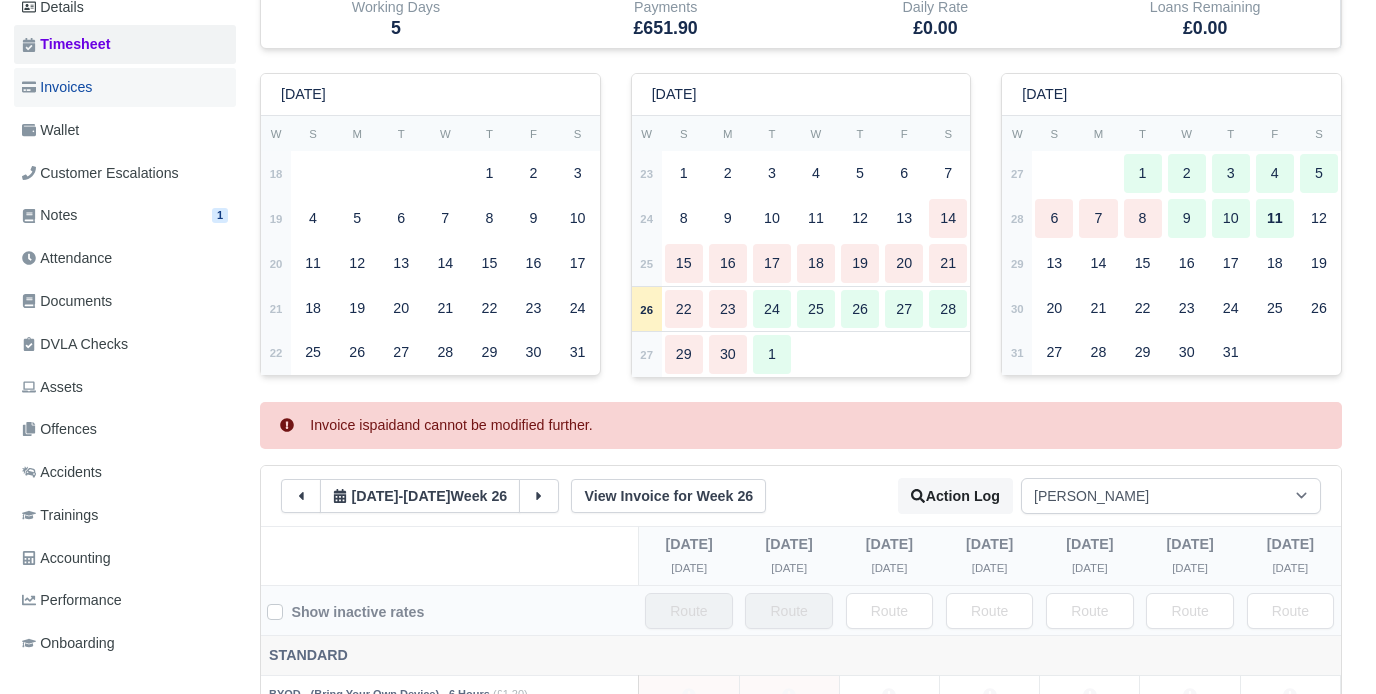 click on "Invoices" at bounding box center [57, 87] 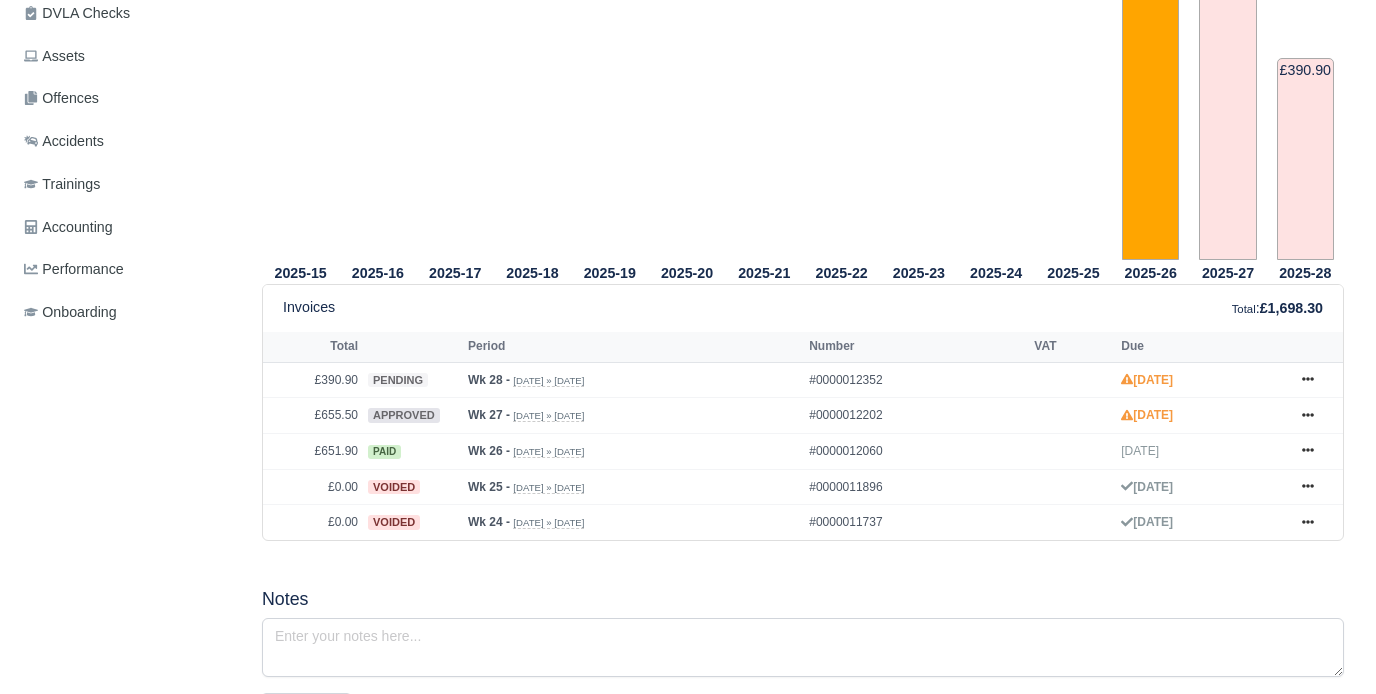 scroll, scrollTop: 619, scrollLeft: 0, axis: vertical 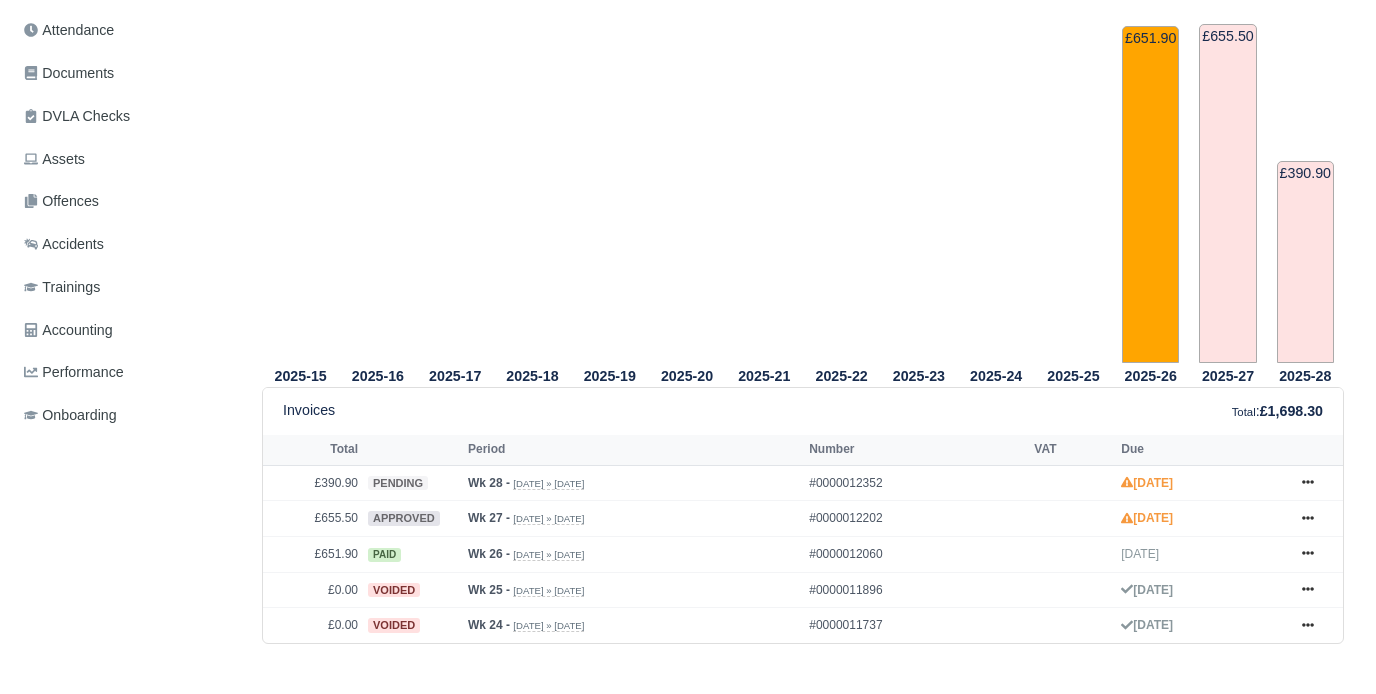click on "Attendance" at bounding box center (69, 30) 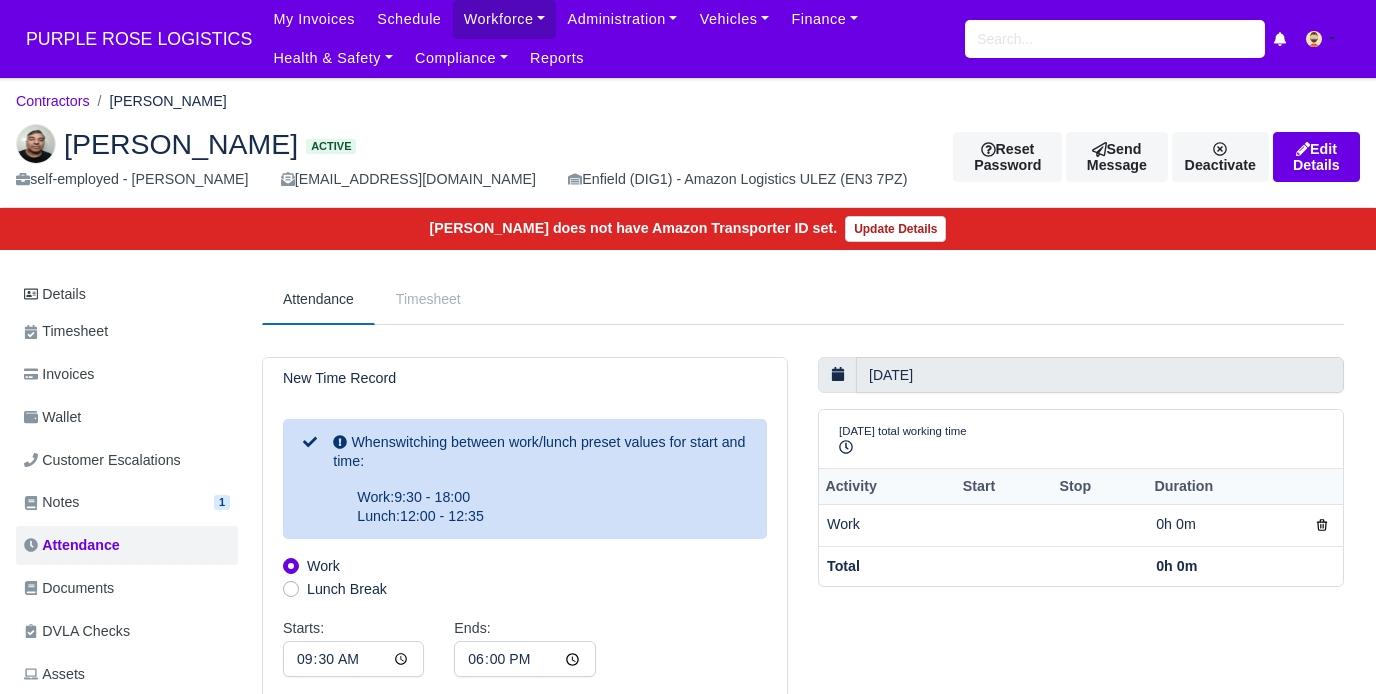 scroll, scrollTop: 0, scrollLeft: 0, axis: both 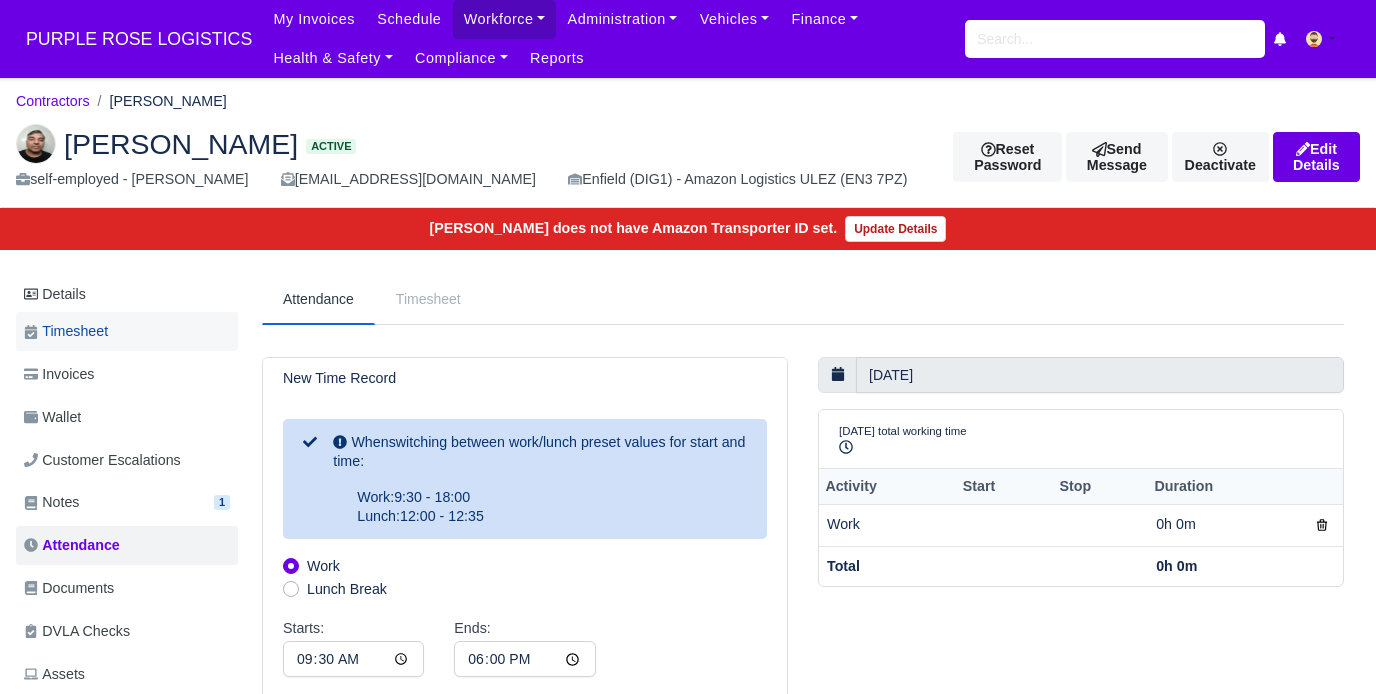 click on "Timesheet" at bounding box center (66, 331) 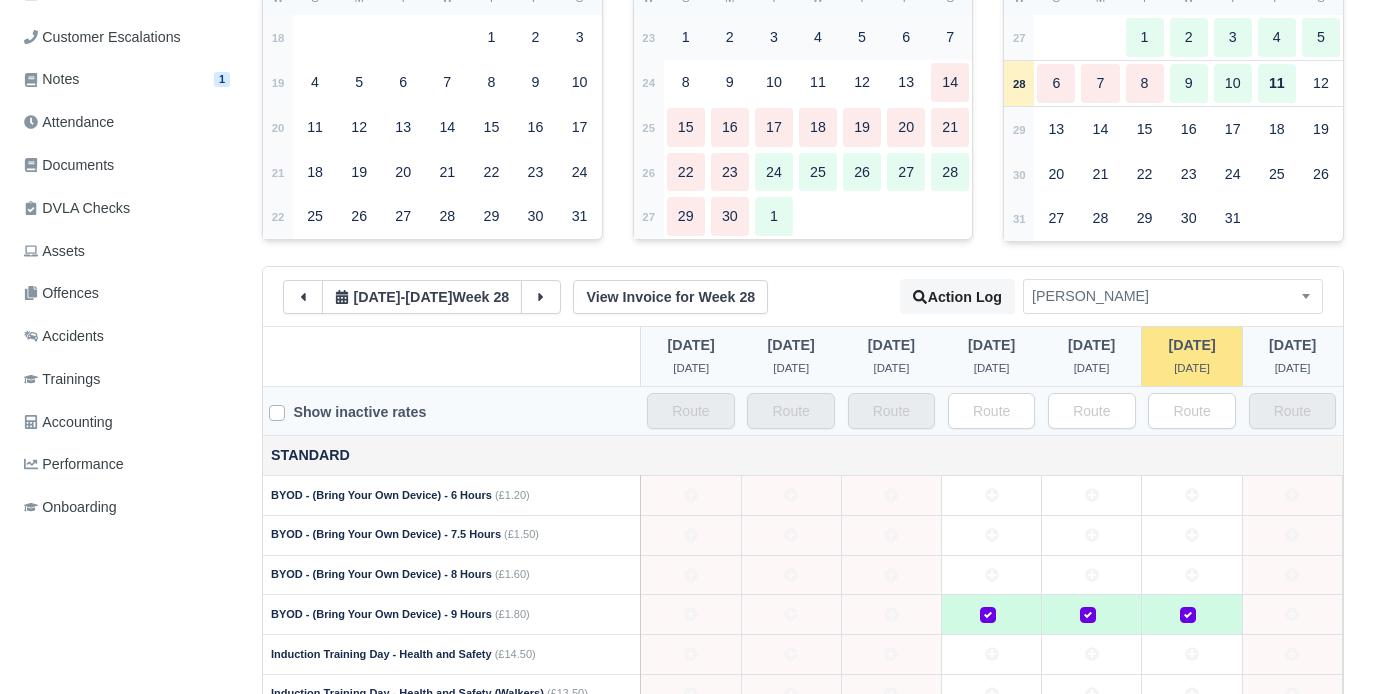 scroll, scrollTop: 424, scrollLeft: 0, axis: vertical 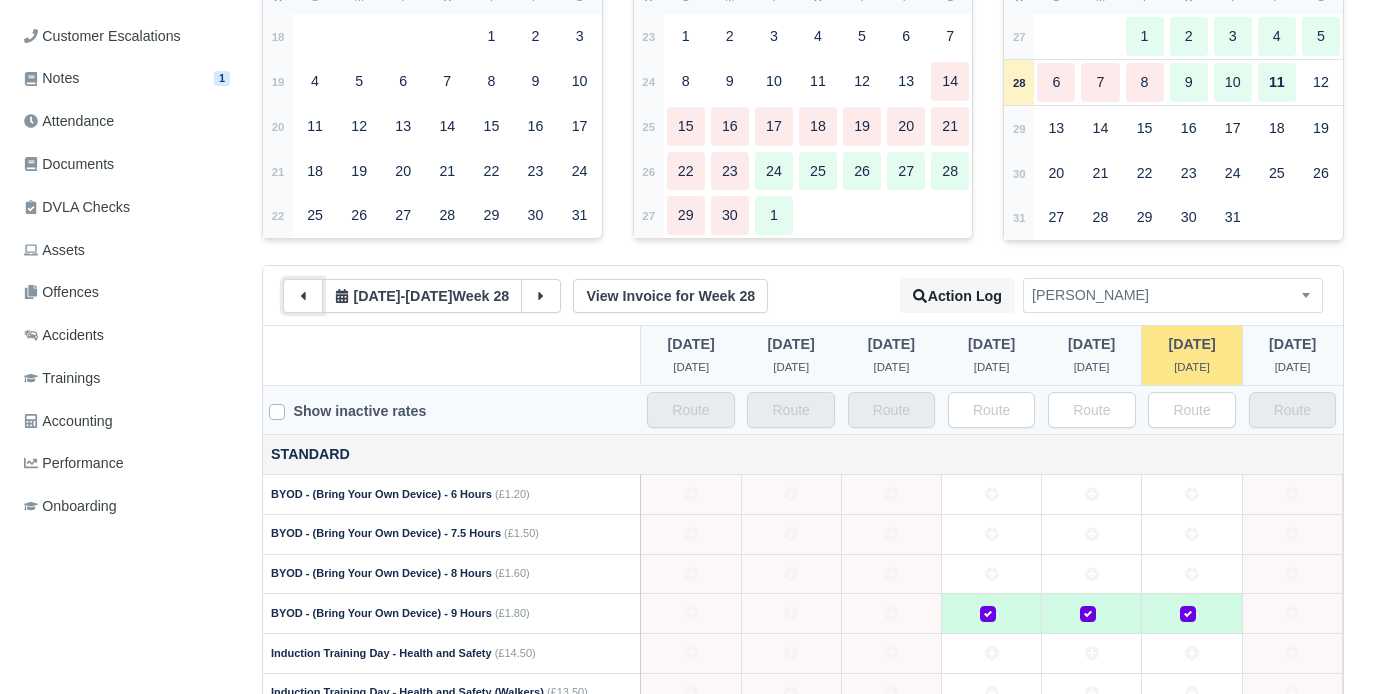 click 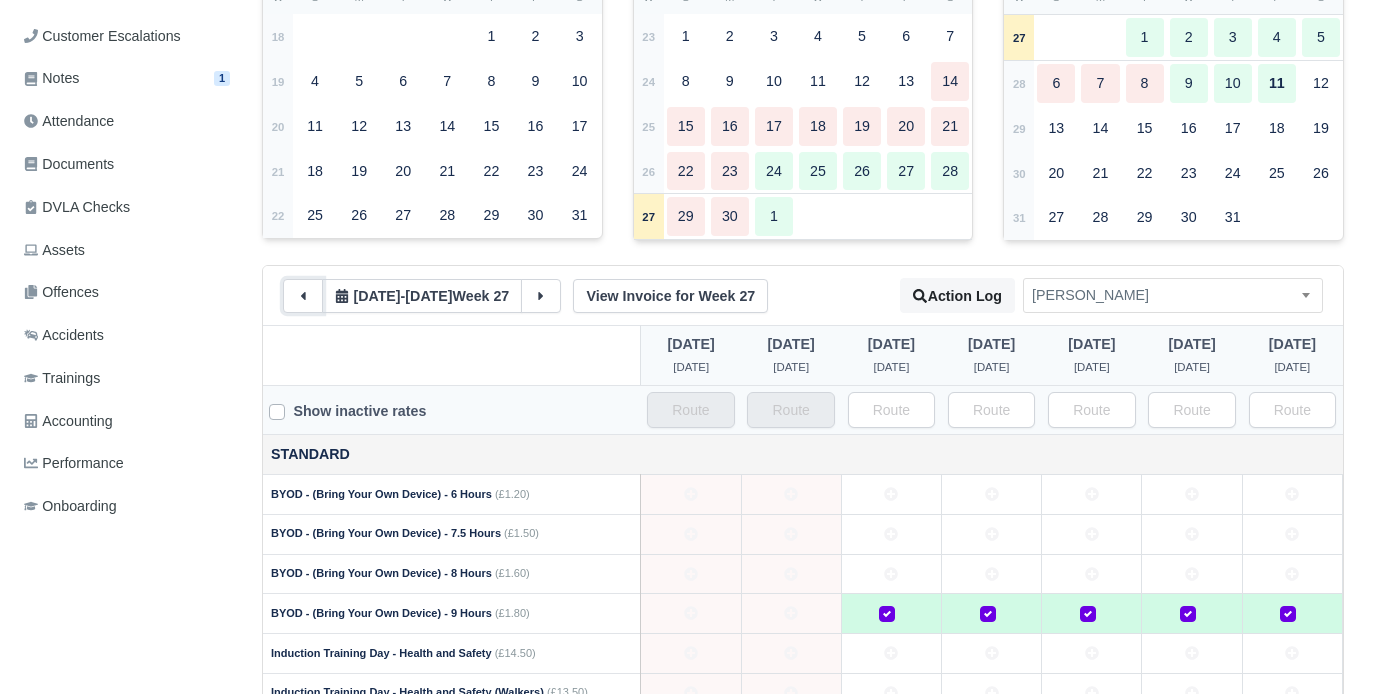 type 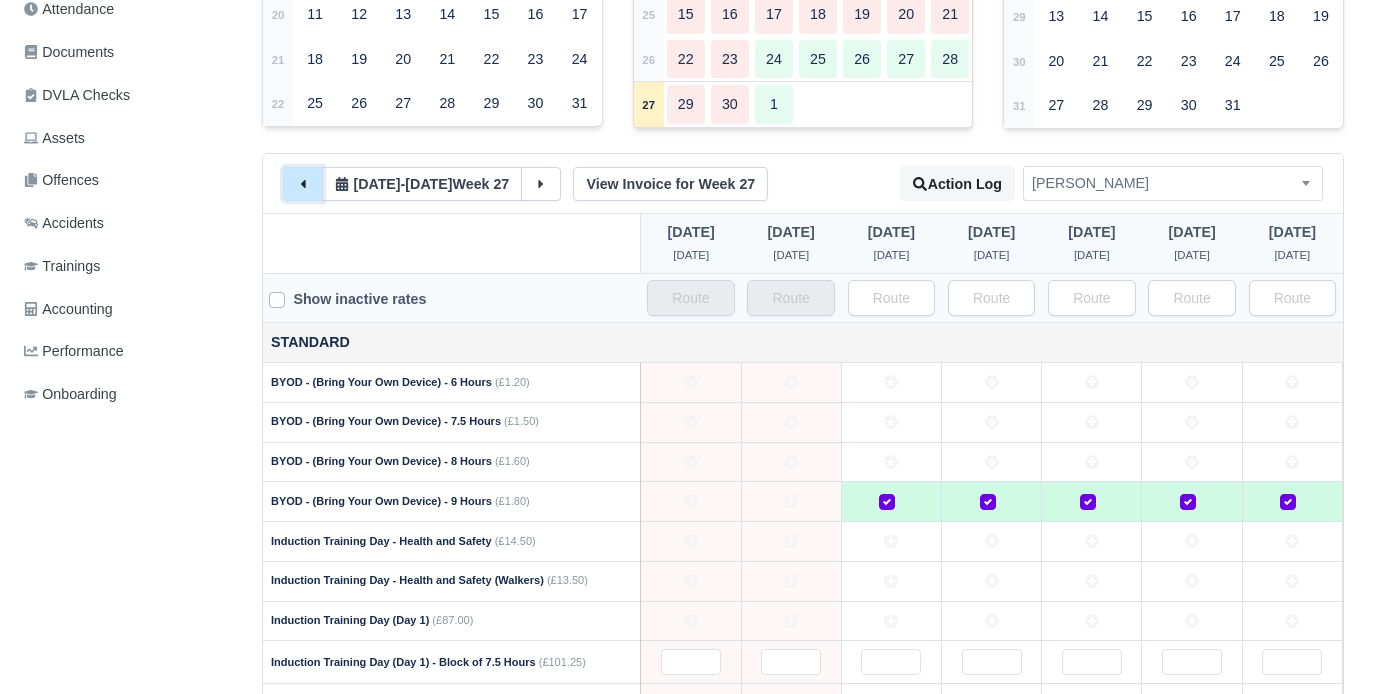 scroll, scrollTop: 601, scrollLeft: 0, axis: vertical 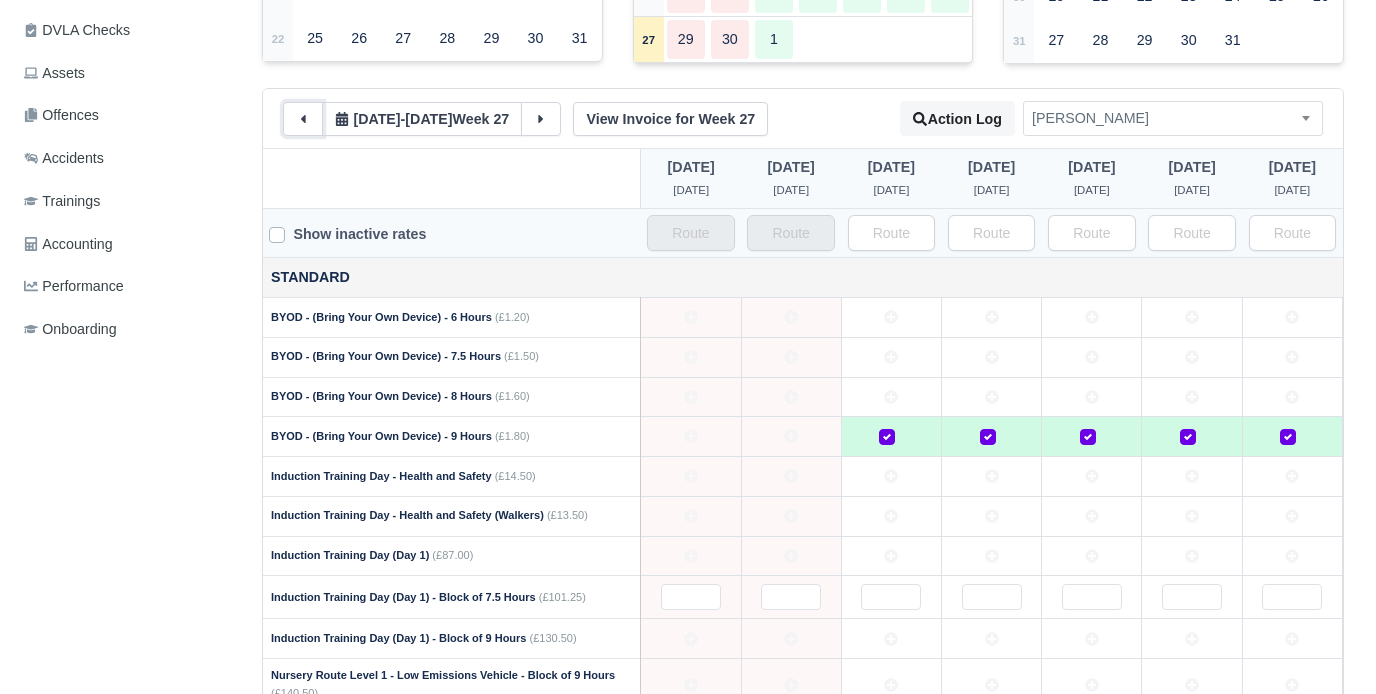 click 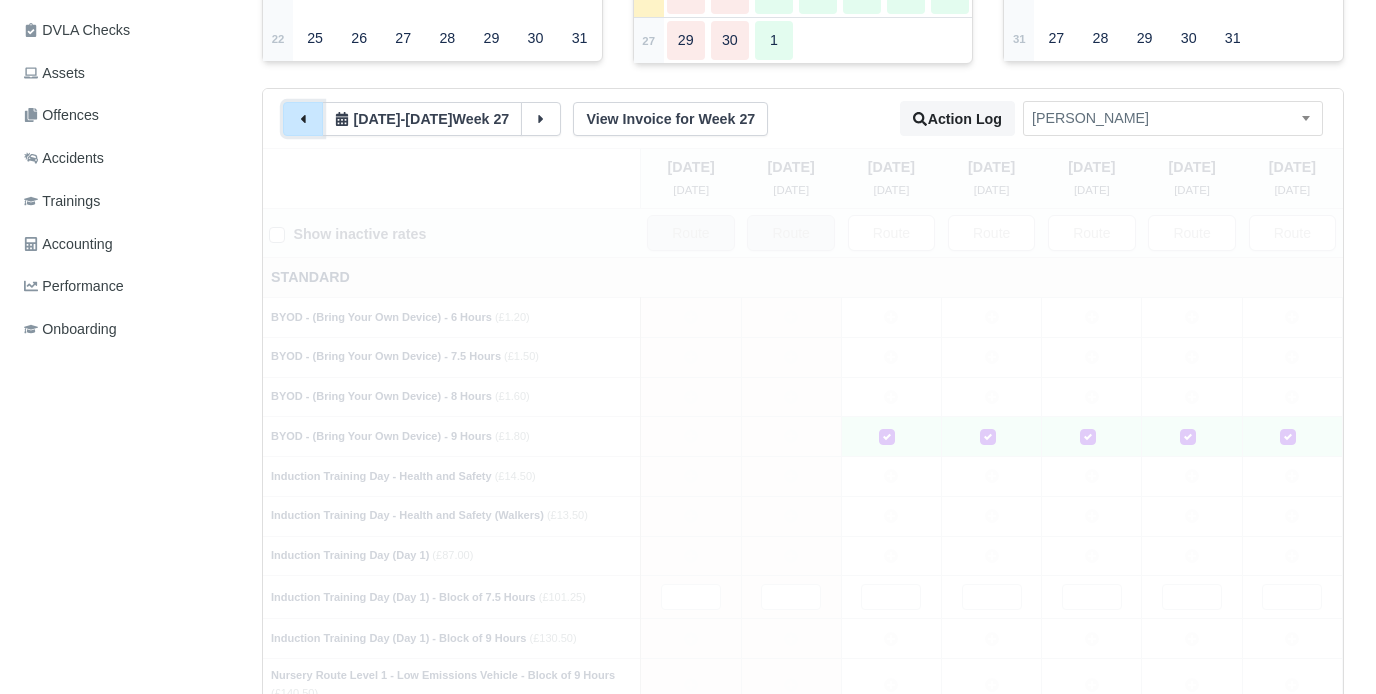 select on "1813" 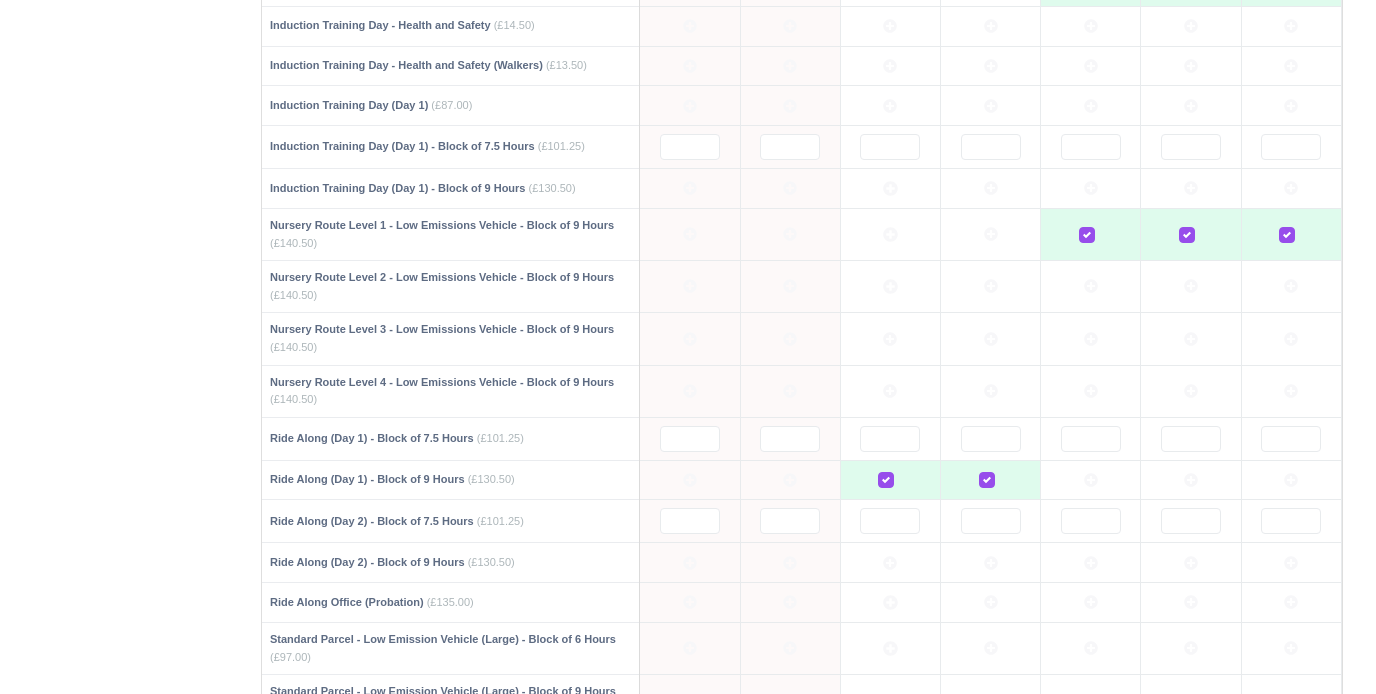 scroll, scrollTop: 1115, scrollLeft: 0, axis: vertical 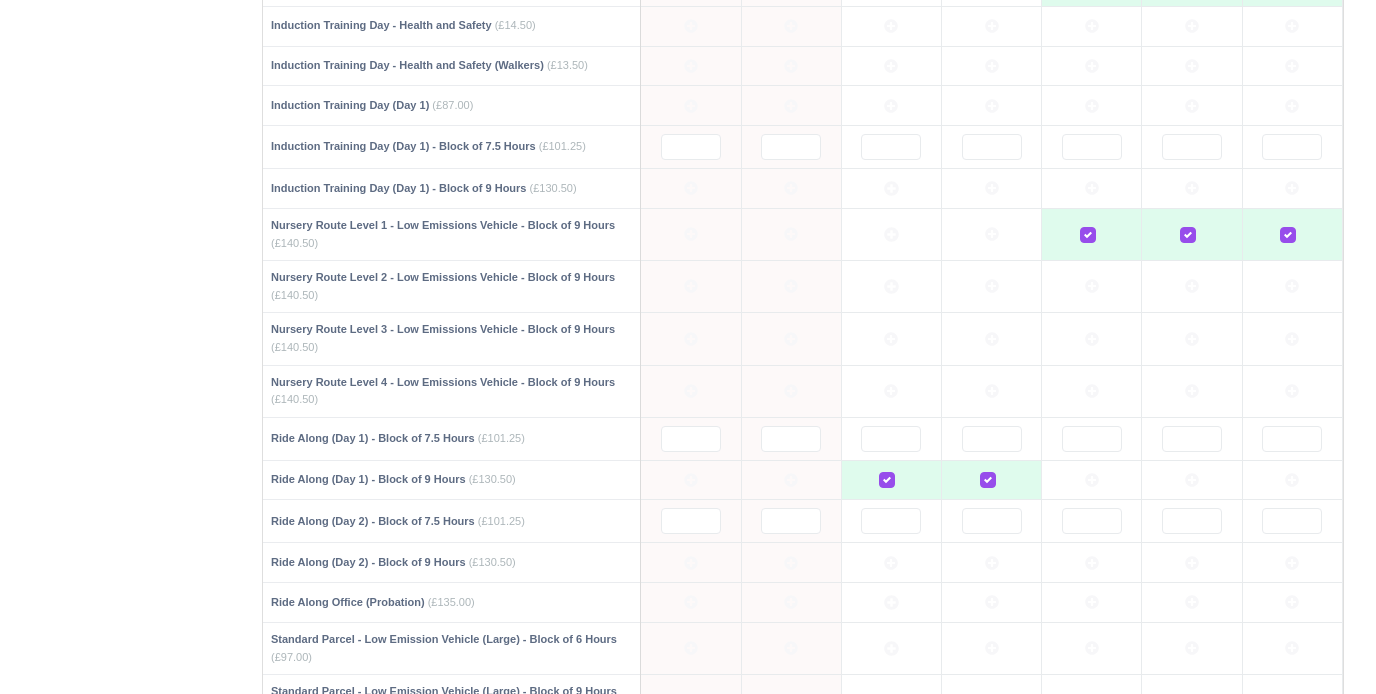 click at bounding box center (803, 546) 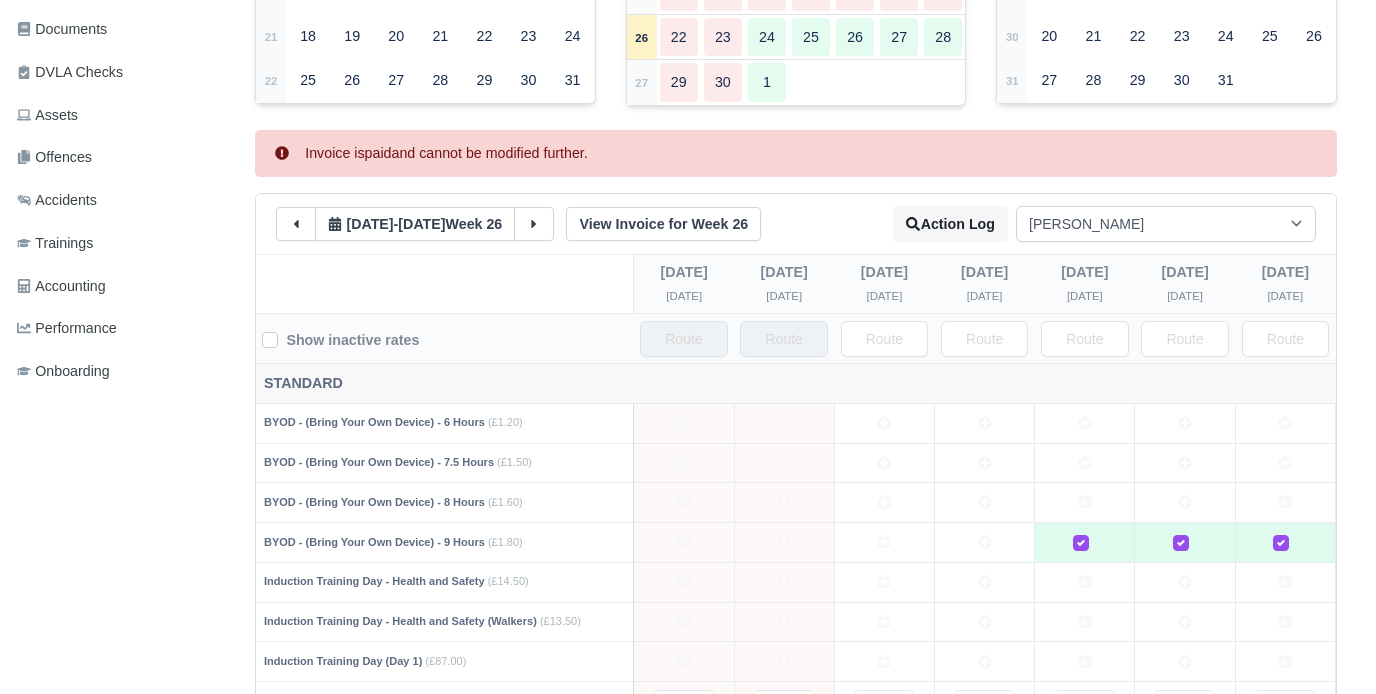 scroll, scrollTop: 557, scrollLeft: 7, axis: both 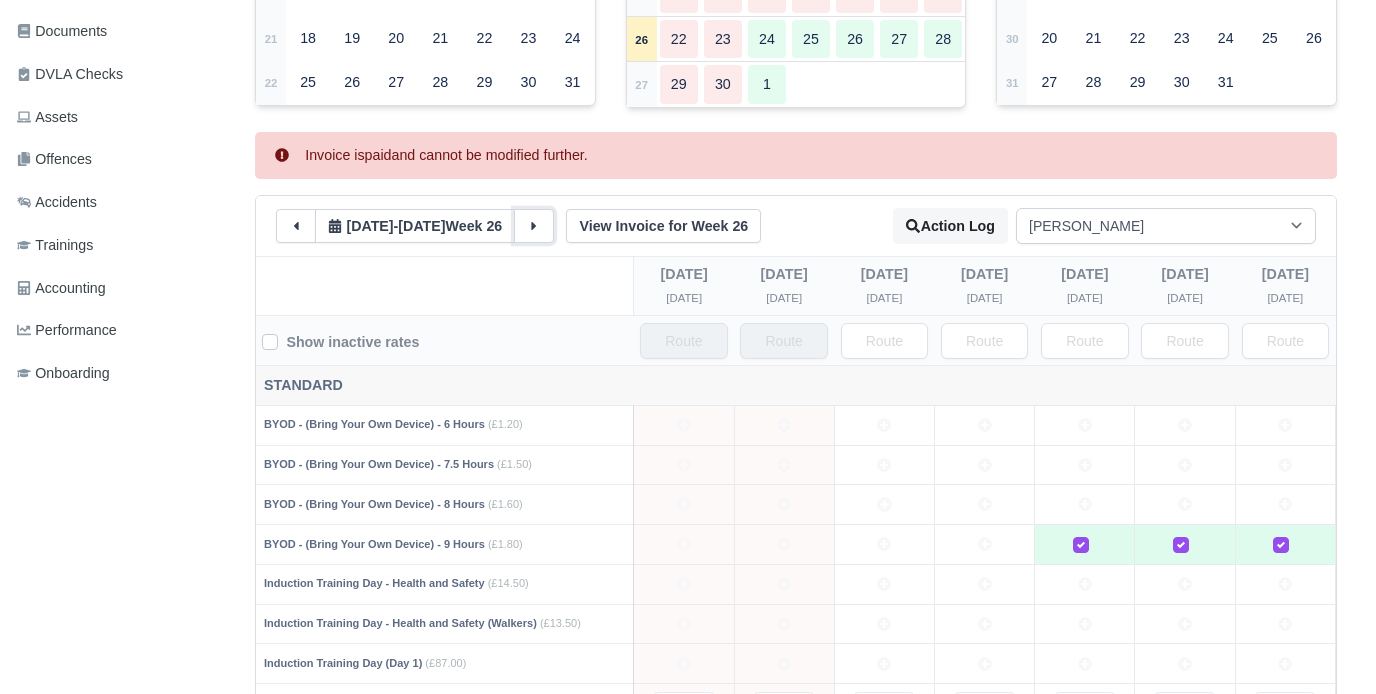 click at bounding box center (534, 226) 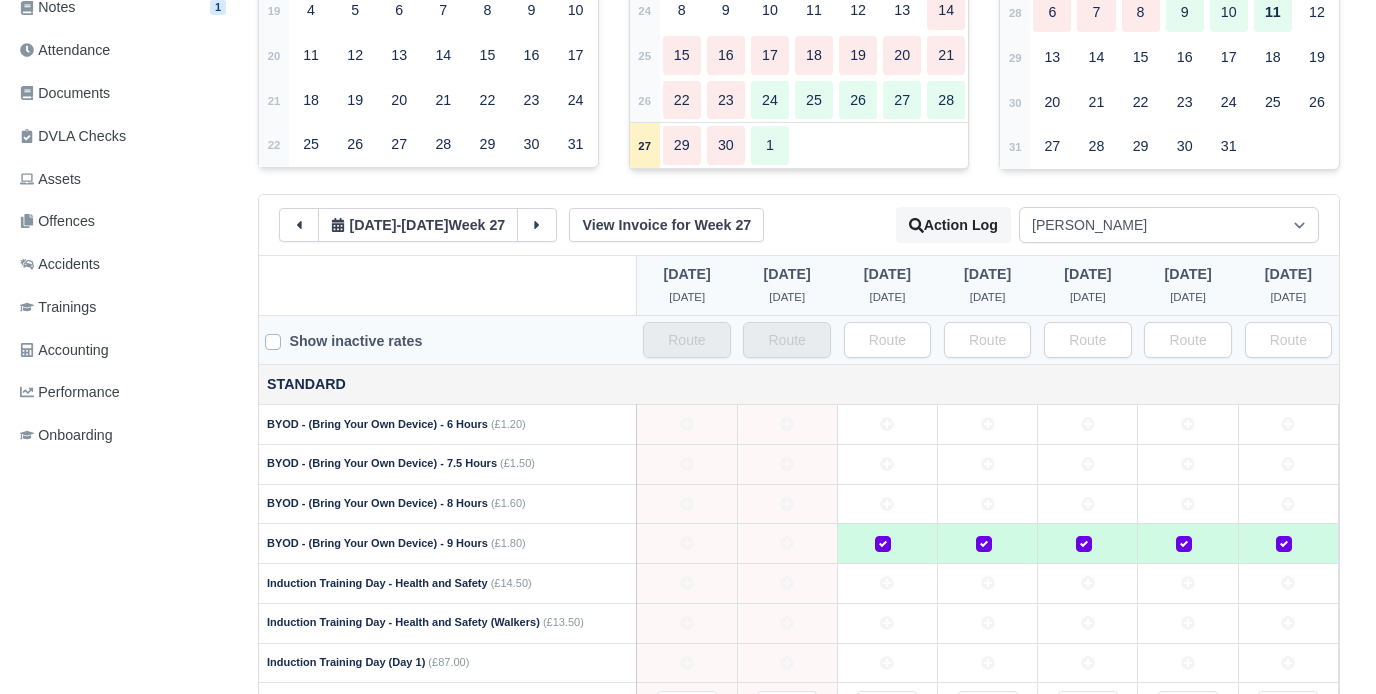 scroll, scrollTop: 477, scrollLeft: 4, axis: both 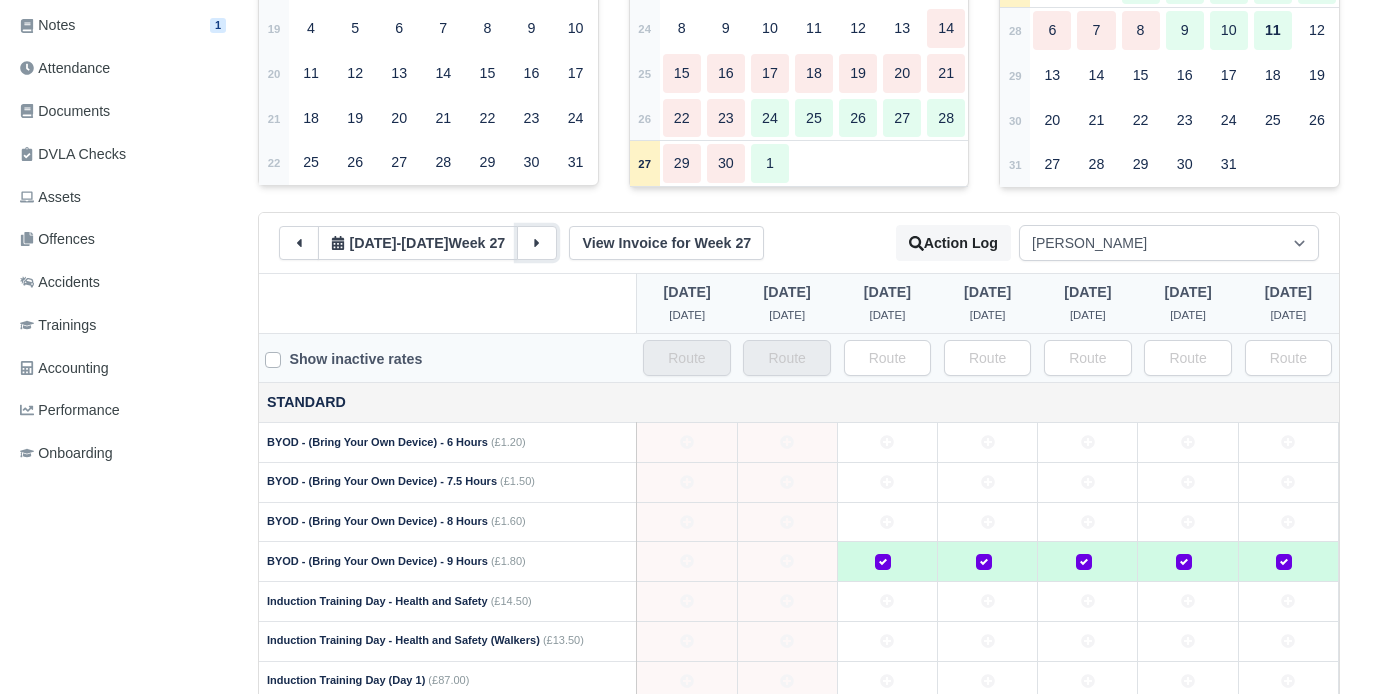 click 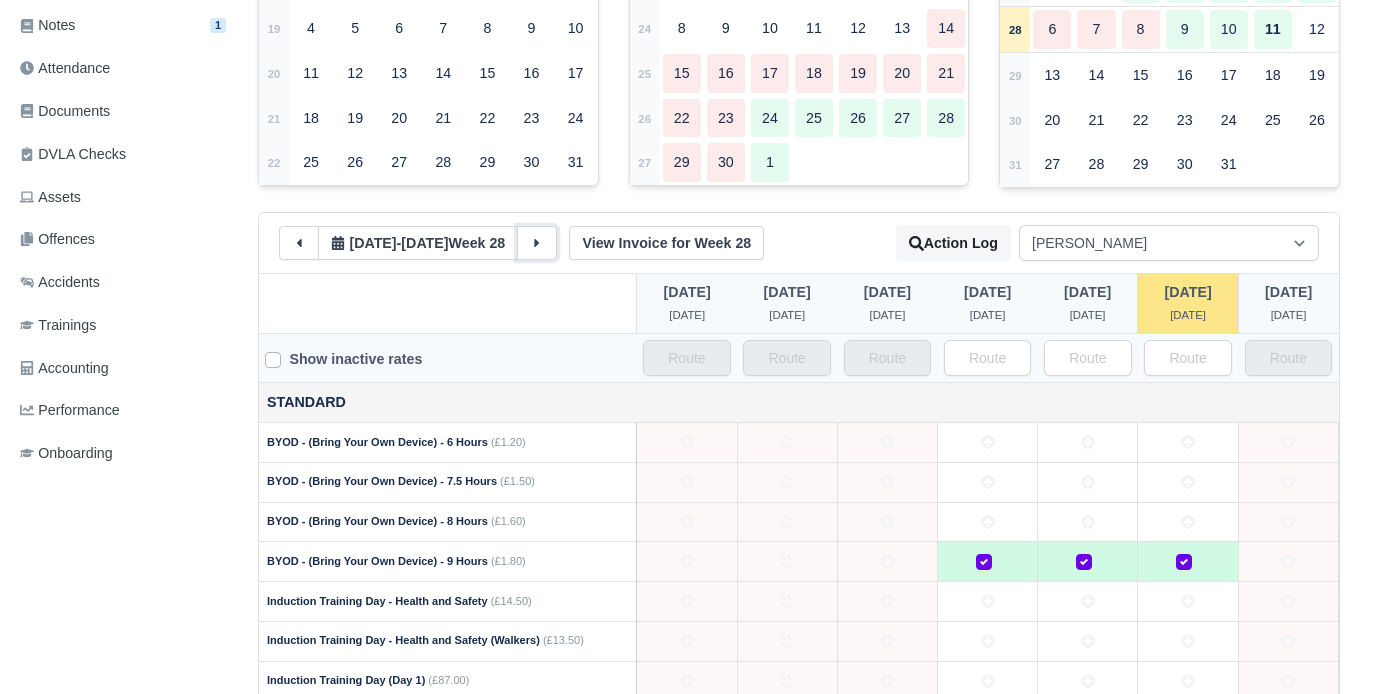 type 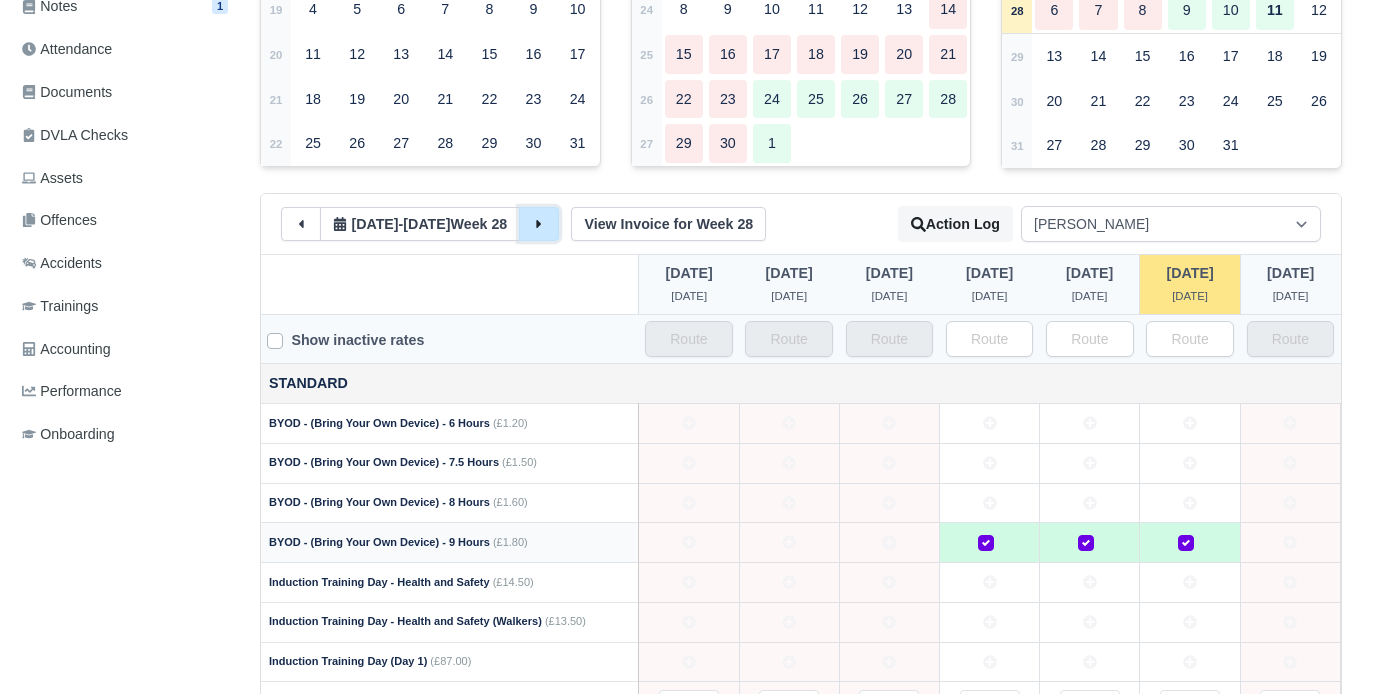 scroll, scrollTop: 493, scrollLeft: 2, axis: both 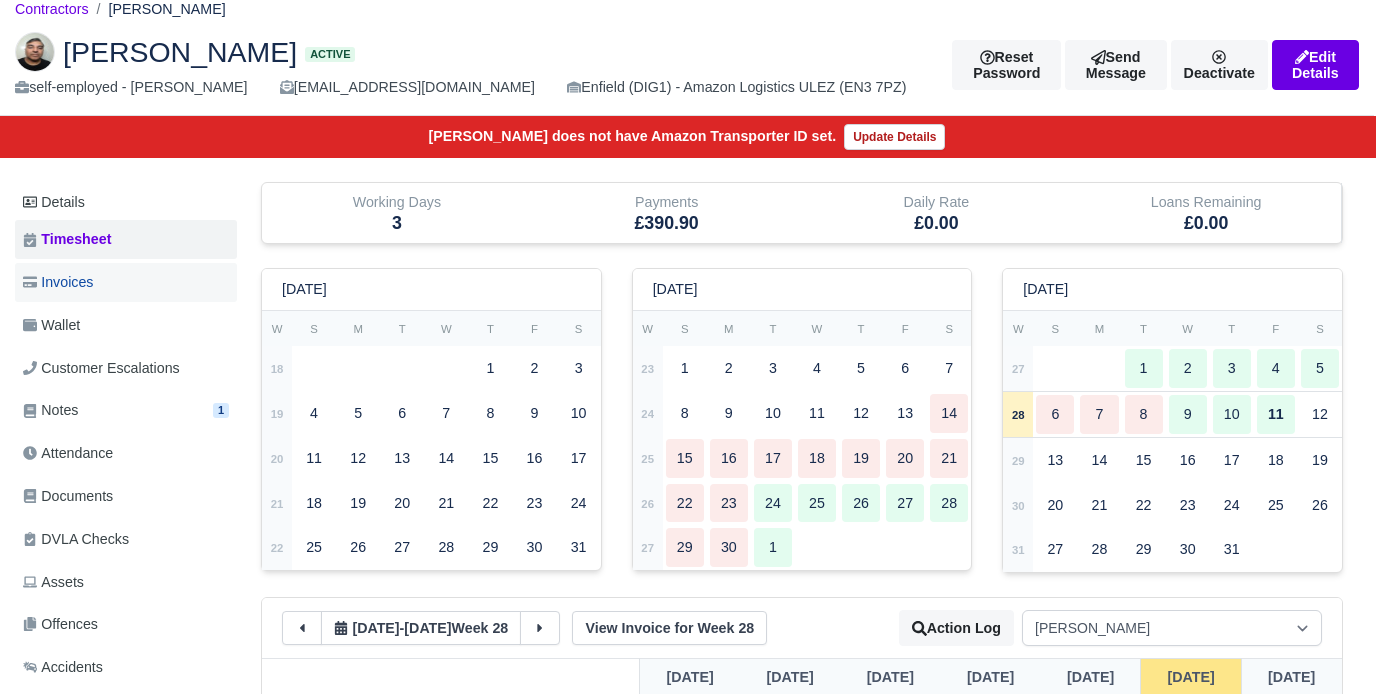 click on "Invoices" at bounding box center (58, 282) 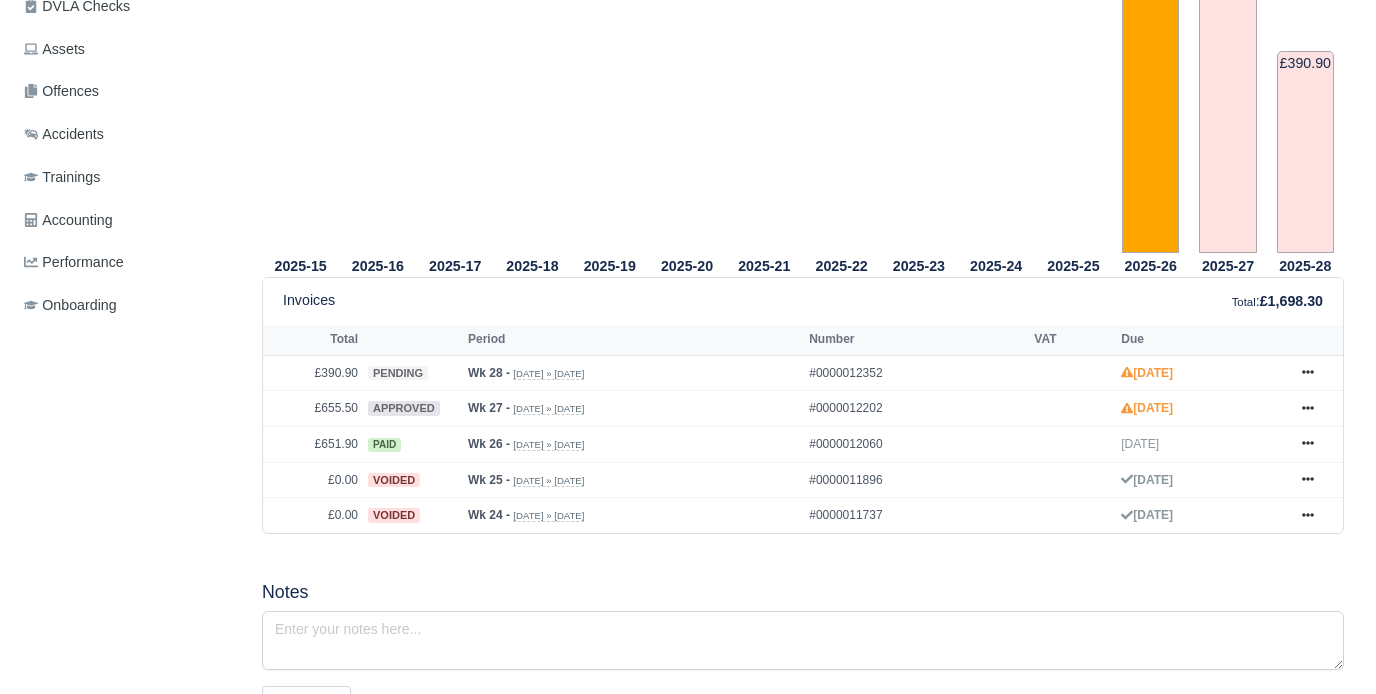 scroll, scrollTop: 0, scrollLeft: 0, axis: both 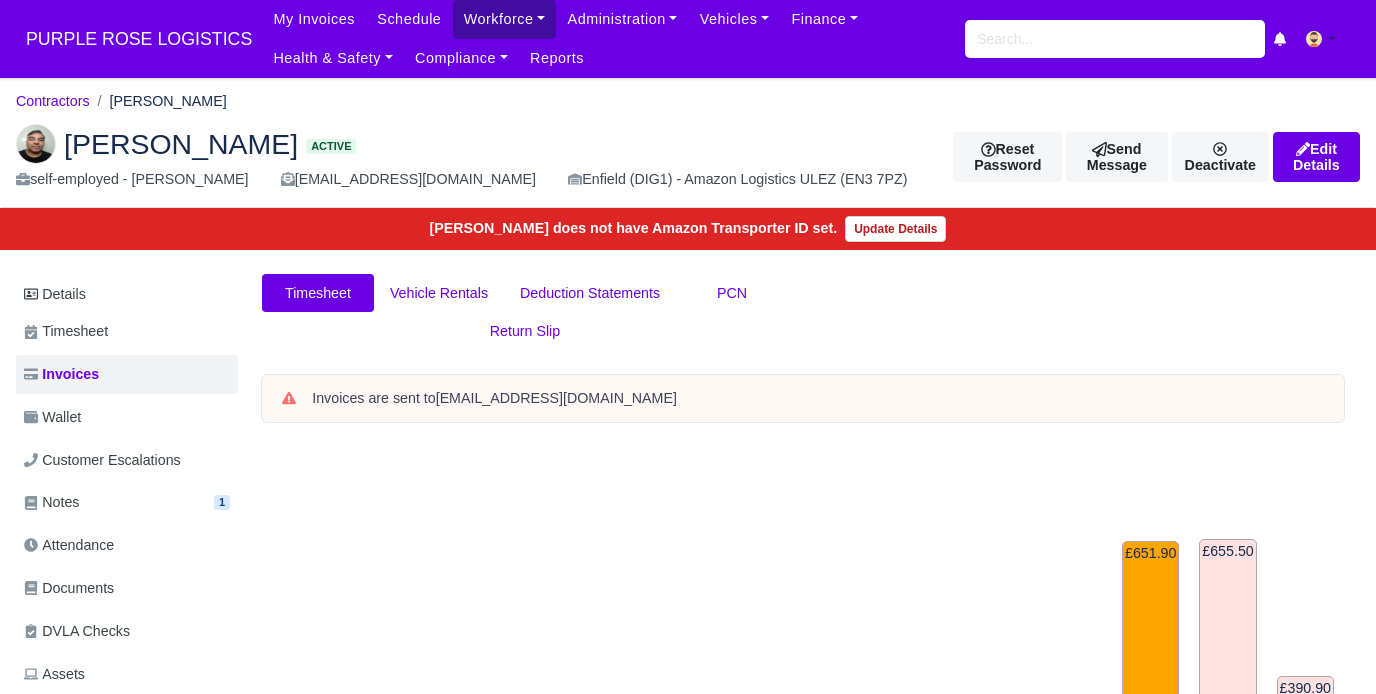 click on "Workforce" at bounding box center [505, 19] 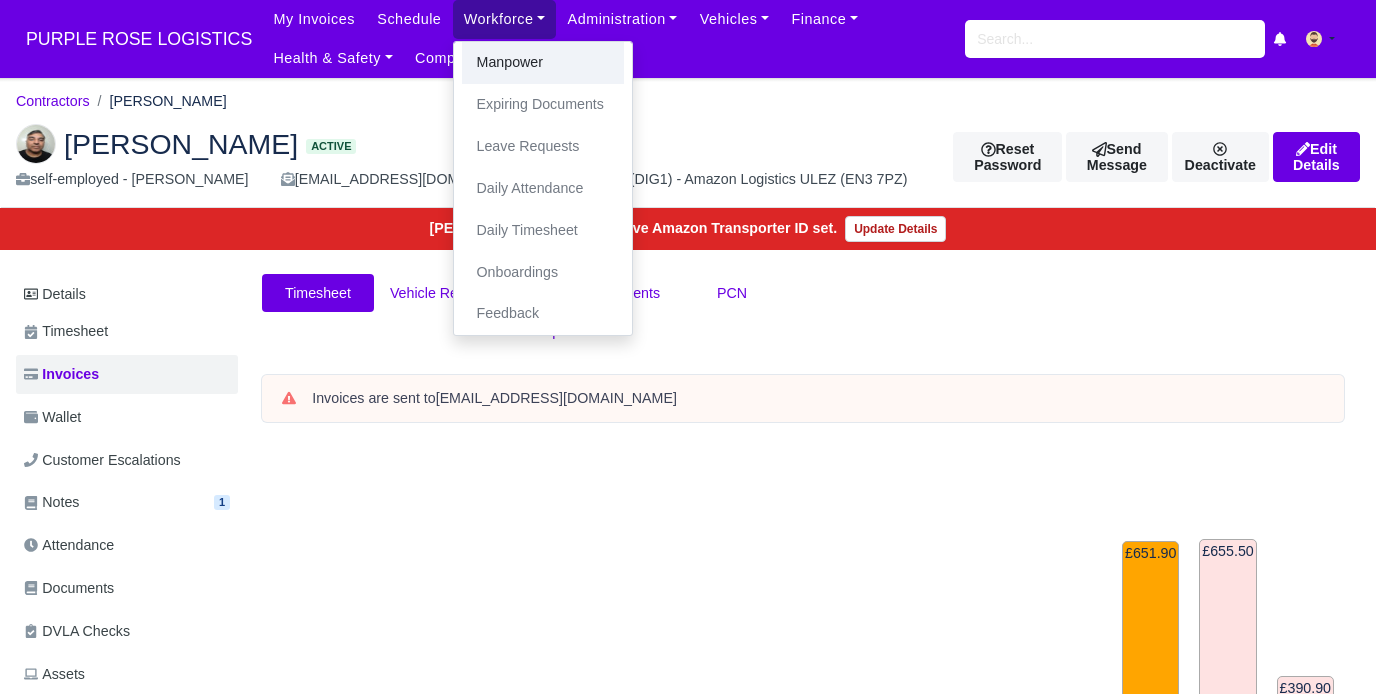 click on "Manpower" at bounding box center [543, 63] 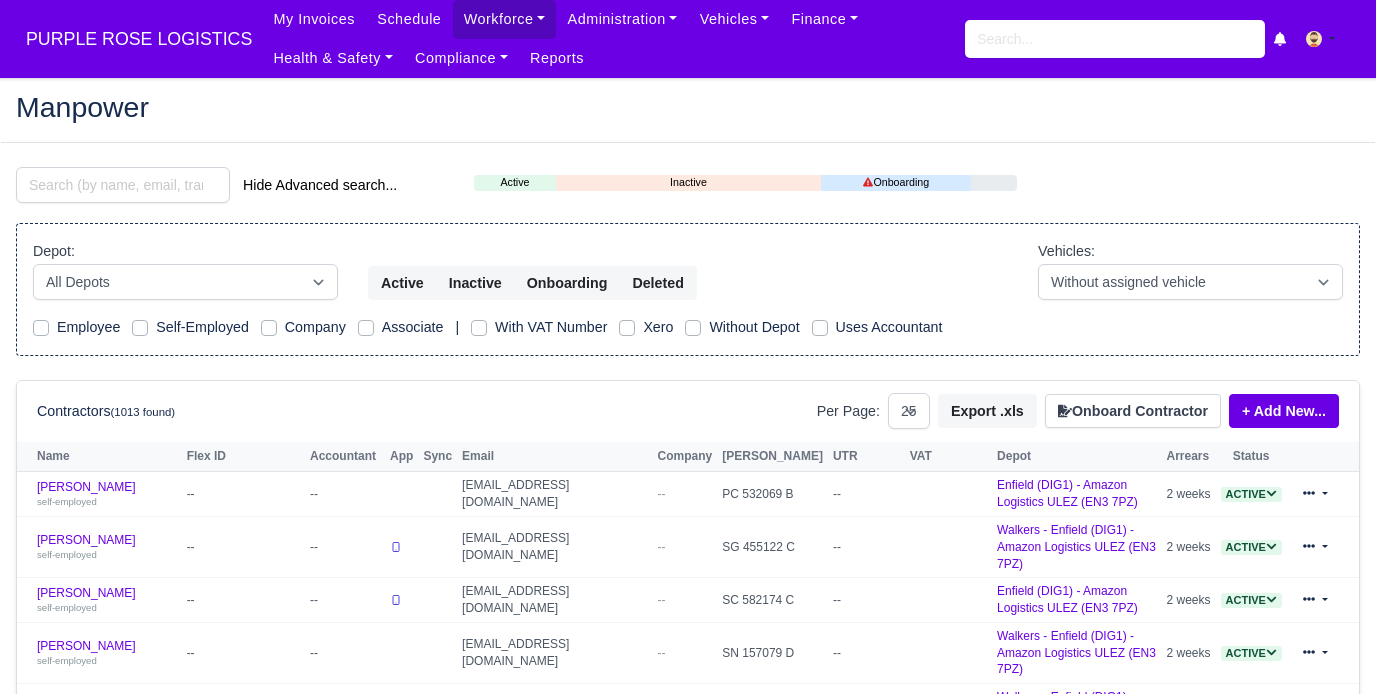 select on "25" 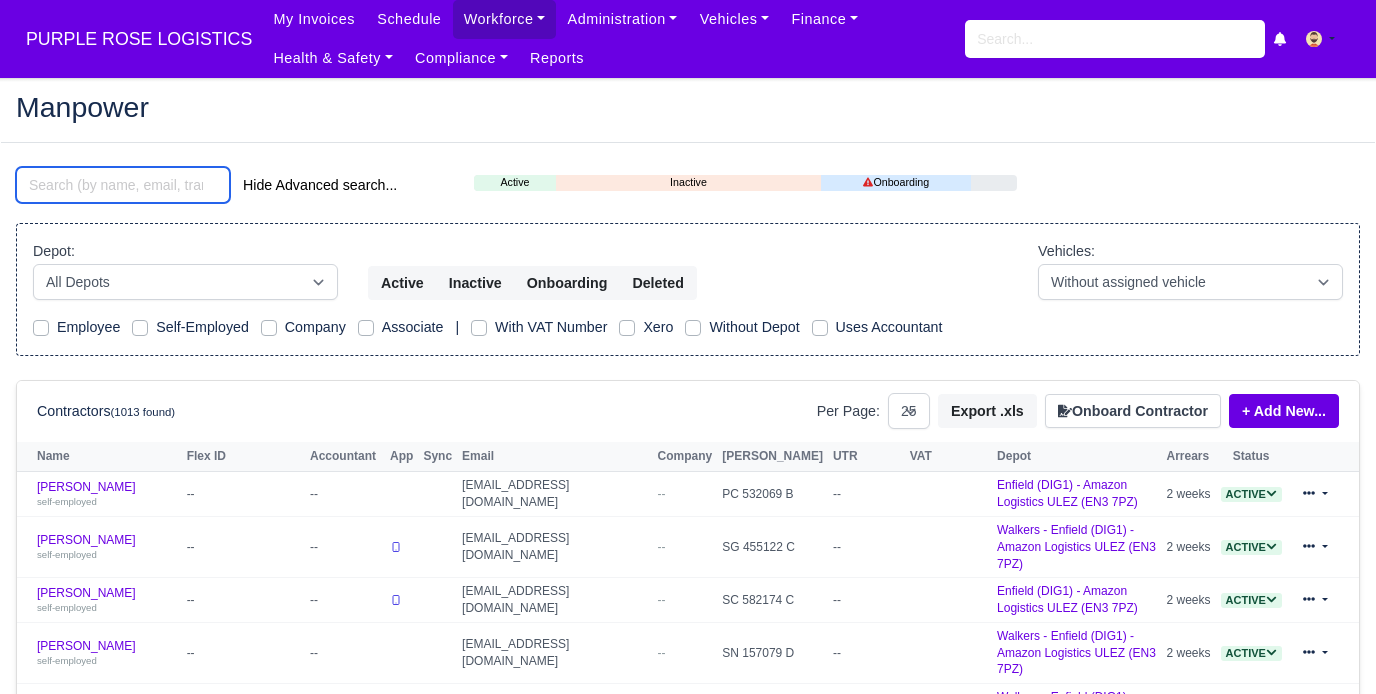 click at bounding box center (123, 185) 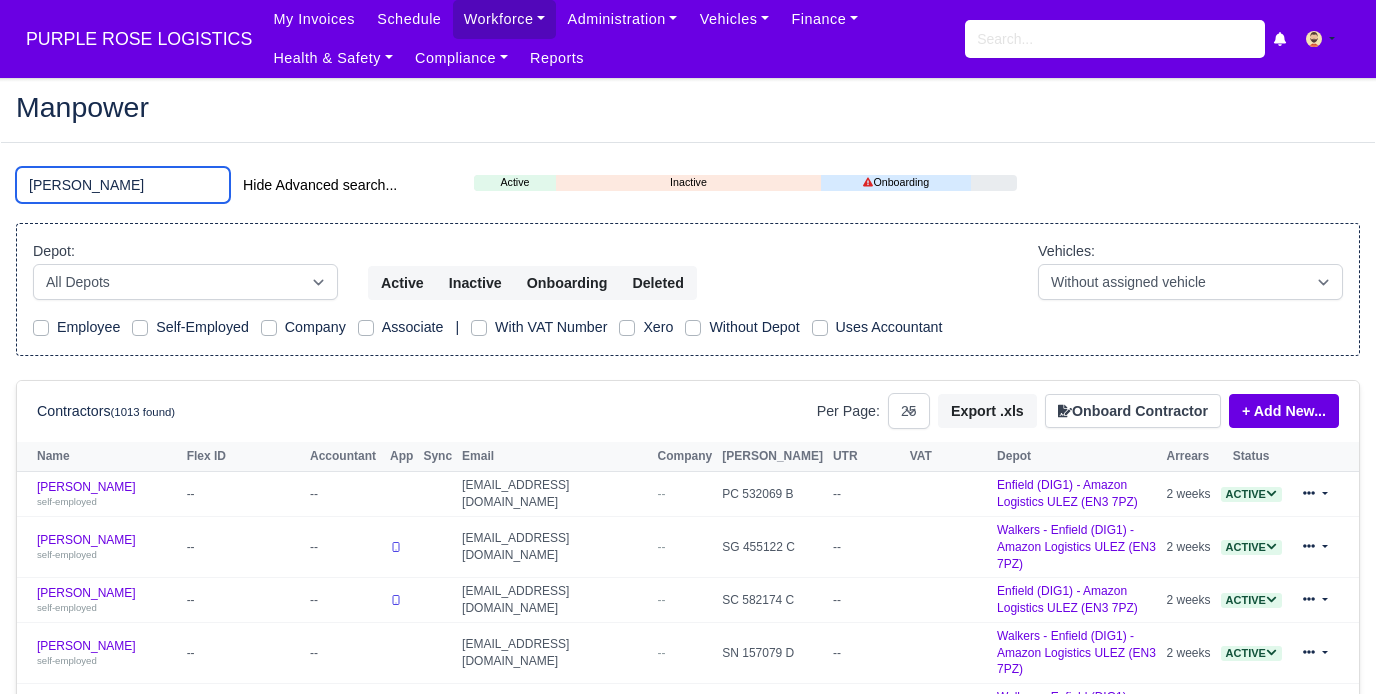type on "Amilcar" 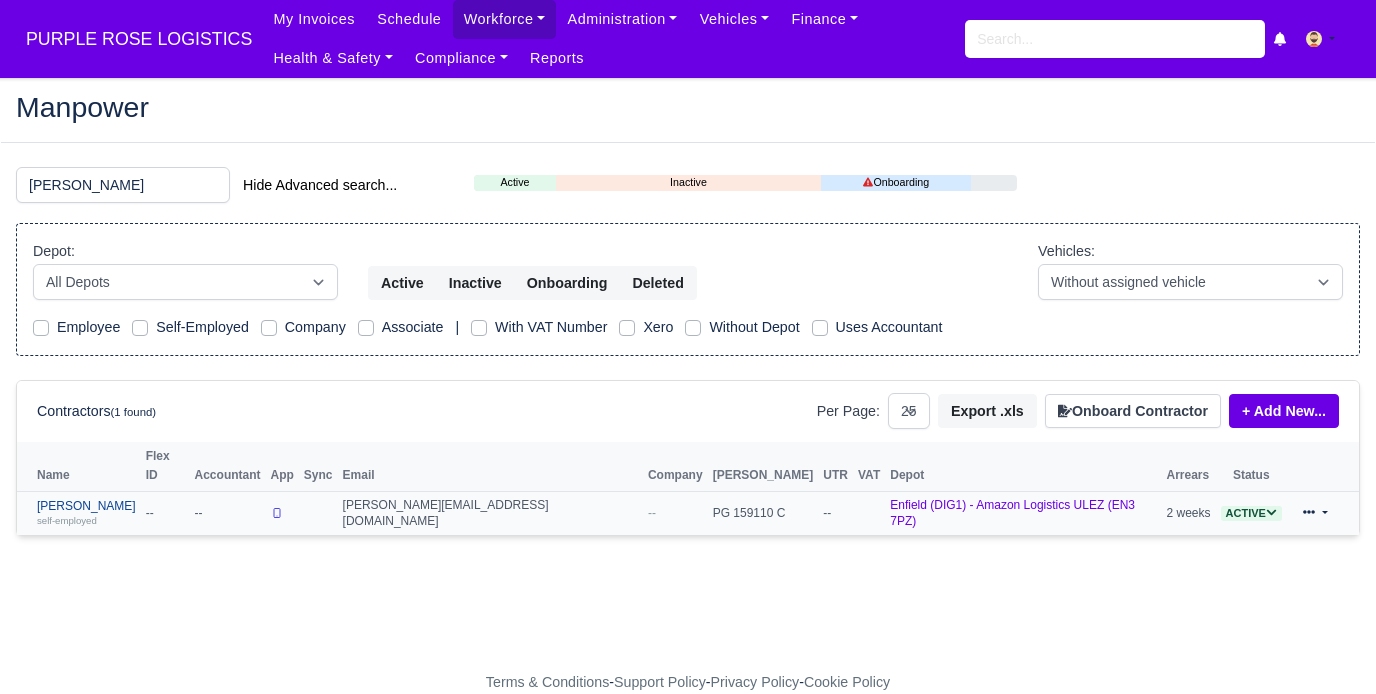 click on "Amilcar Brown
self-employed" at bounding box center (86, 513) 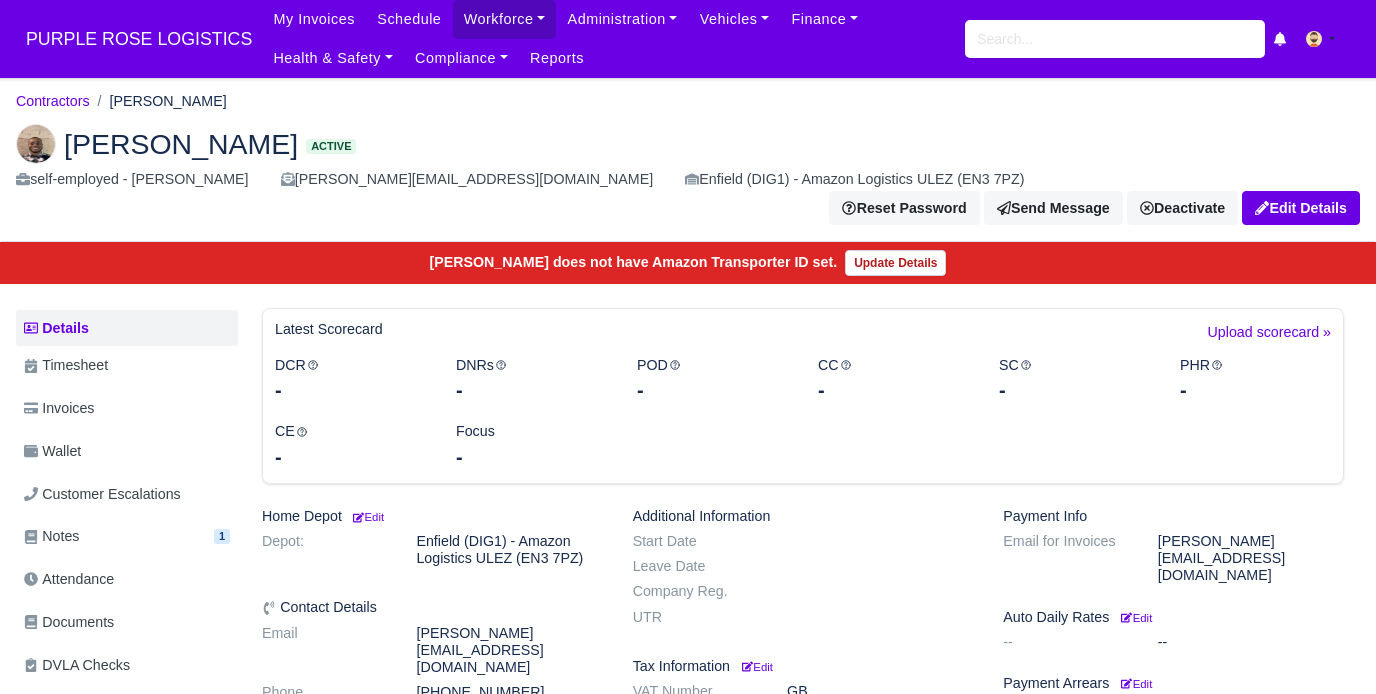 scroll, scrollTop: 0, scrollLeft: 0, axis: both 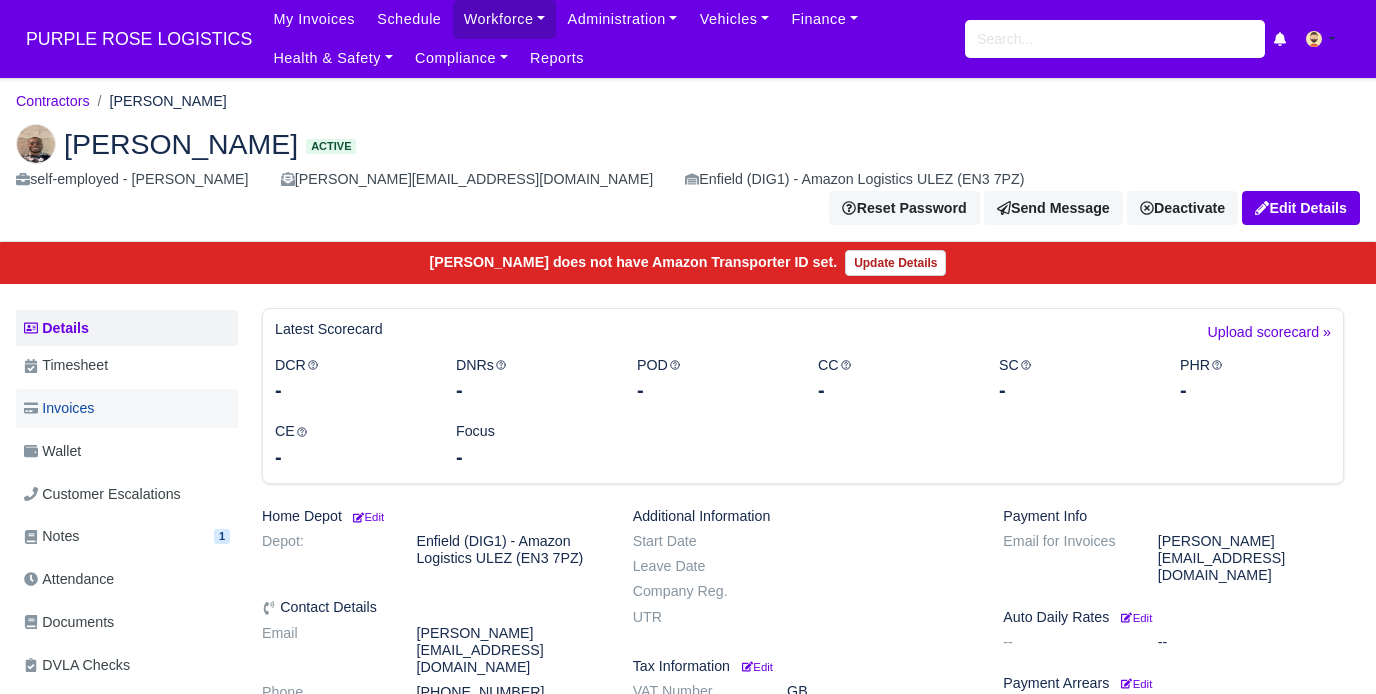 click on "Invoices" at bounding box center (59, 408) 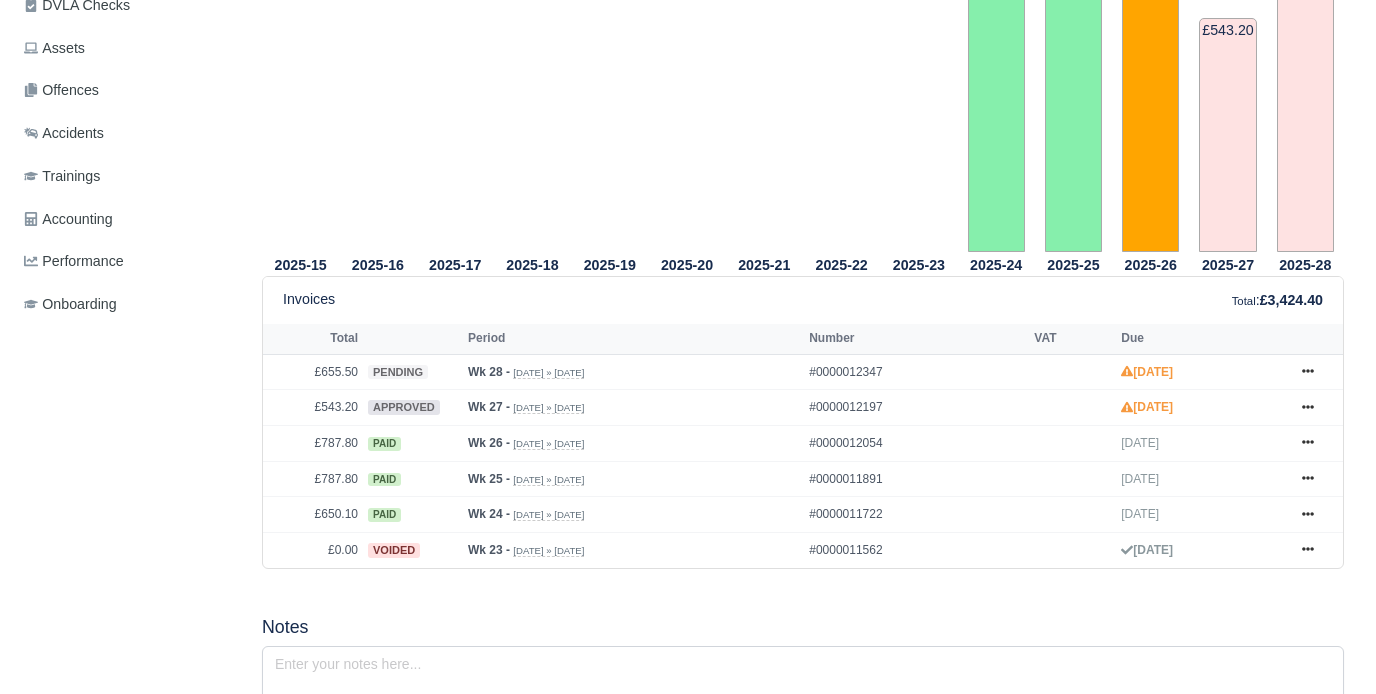 scroll, scrollTop: 668, scrollLeft: 0, axis: vertical 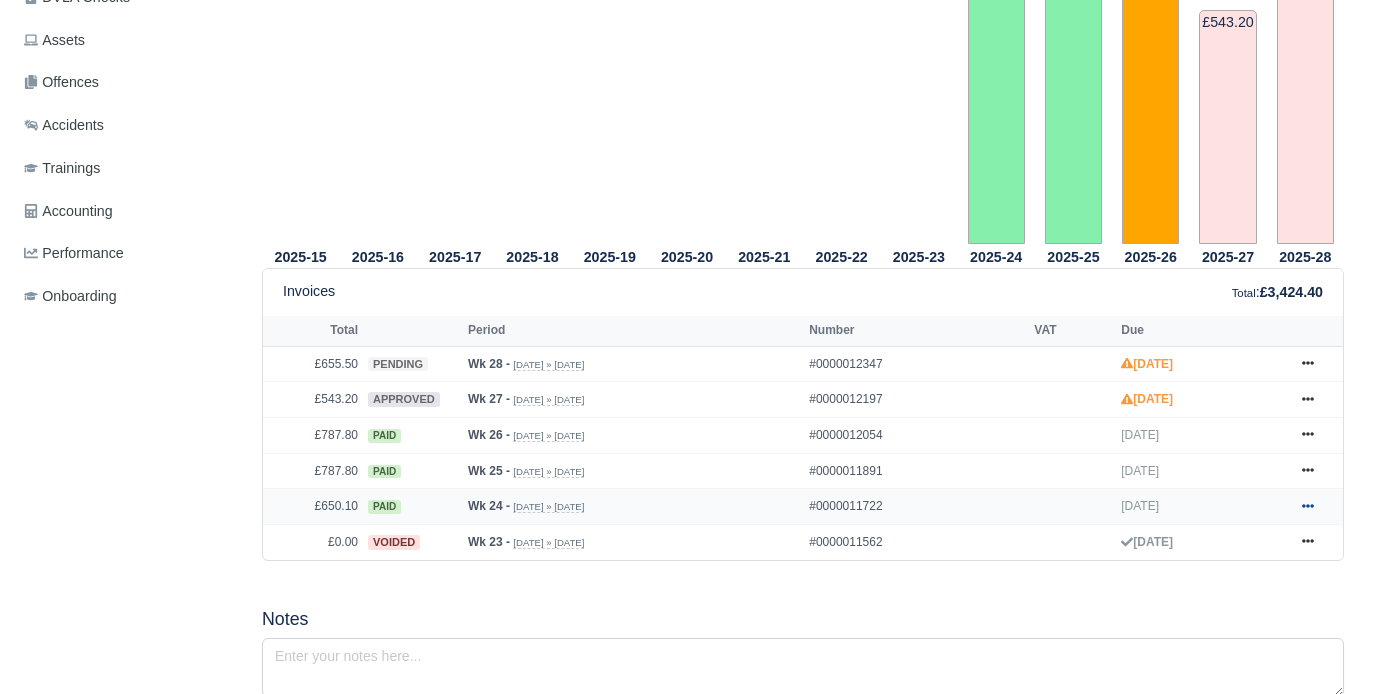 click 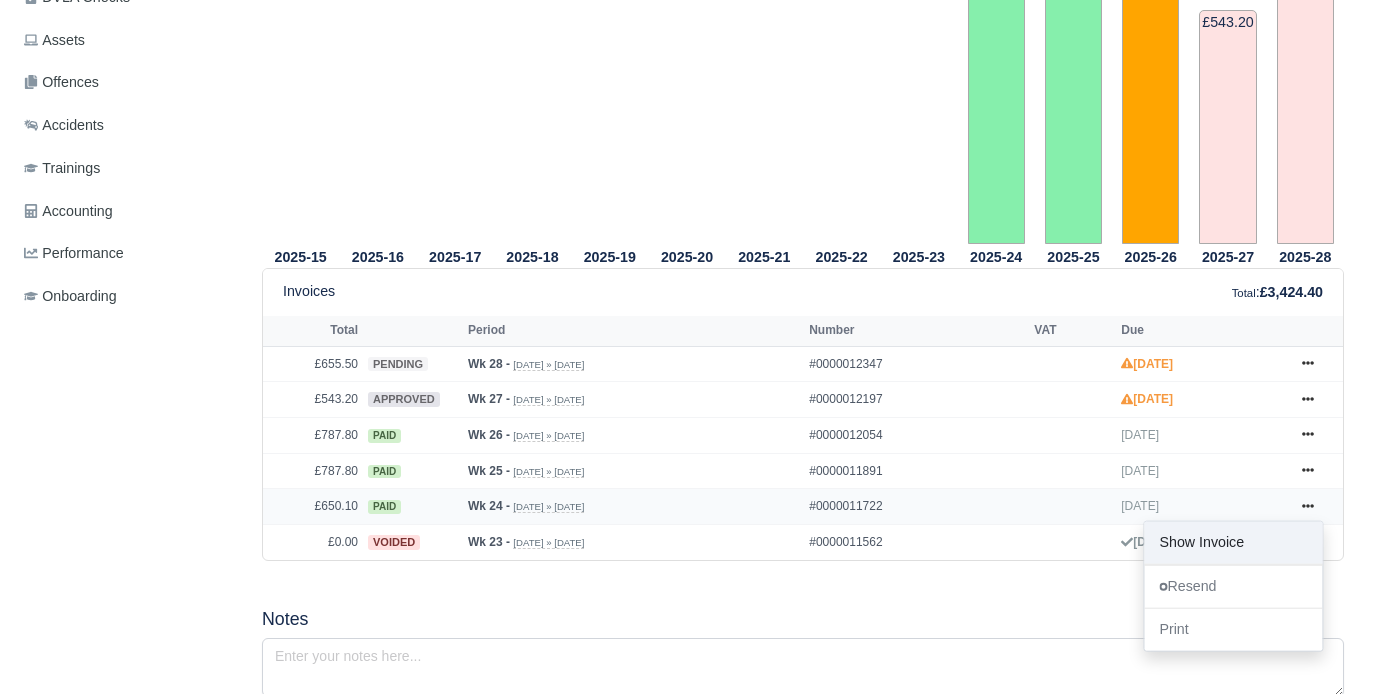 click on "Show Invoice" at bounding box center [1233, 543] 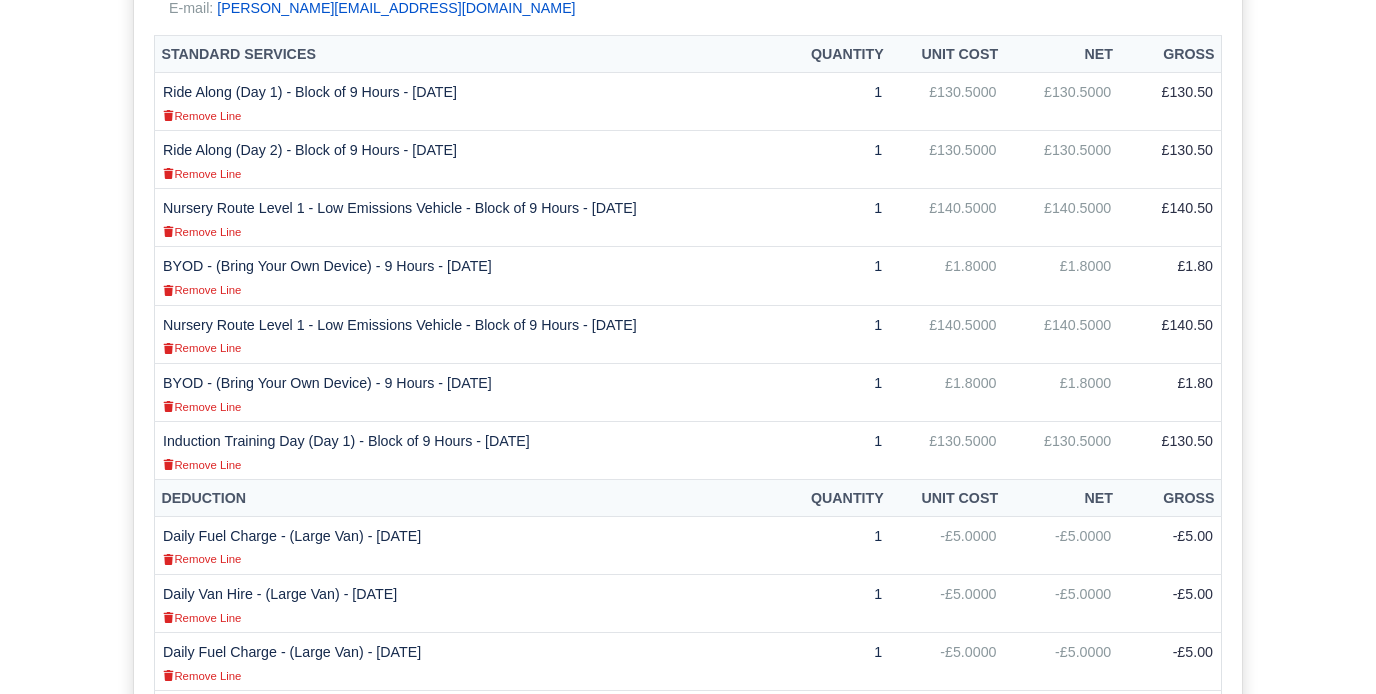 scroll, scrollTop: 651, scrollLeft: 0, axis: vertical 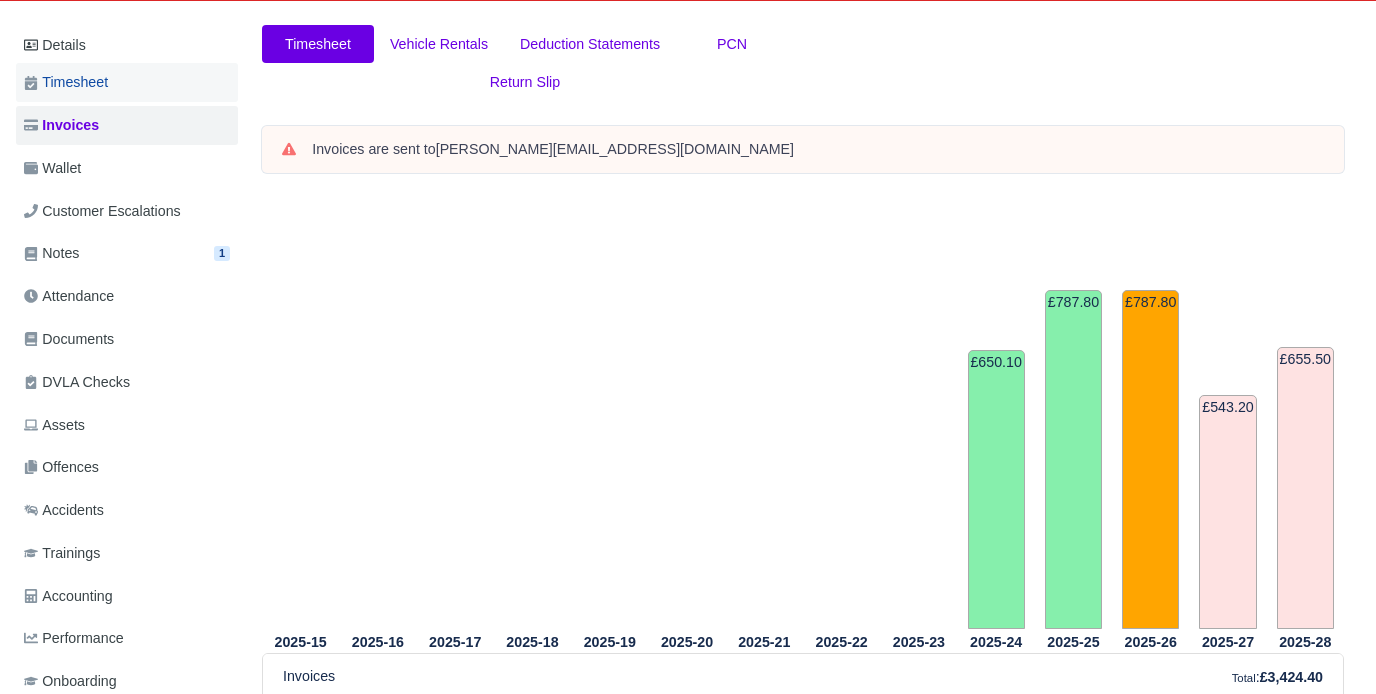 click on "Timesheet" at bounding box center [66, 82] 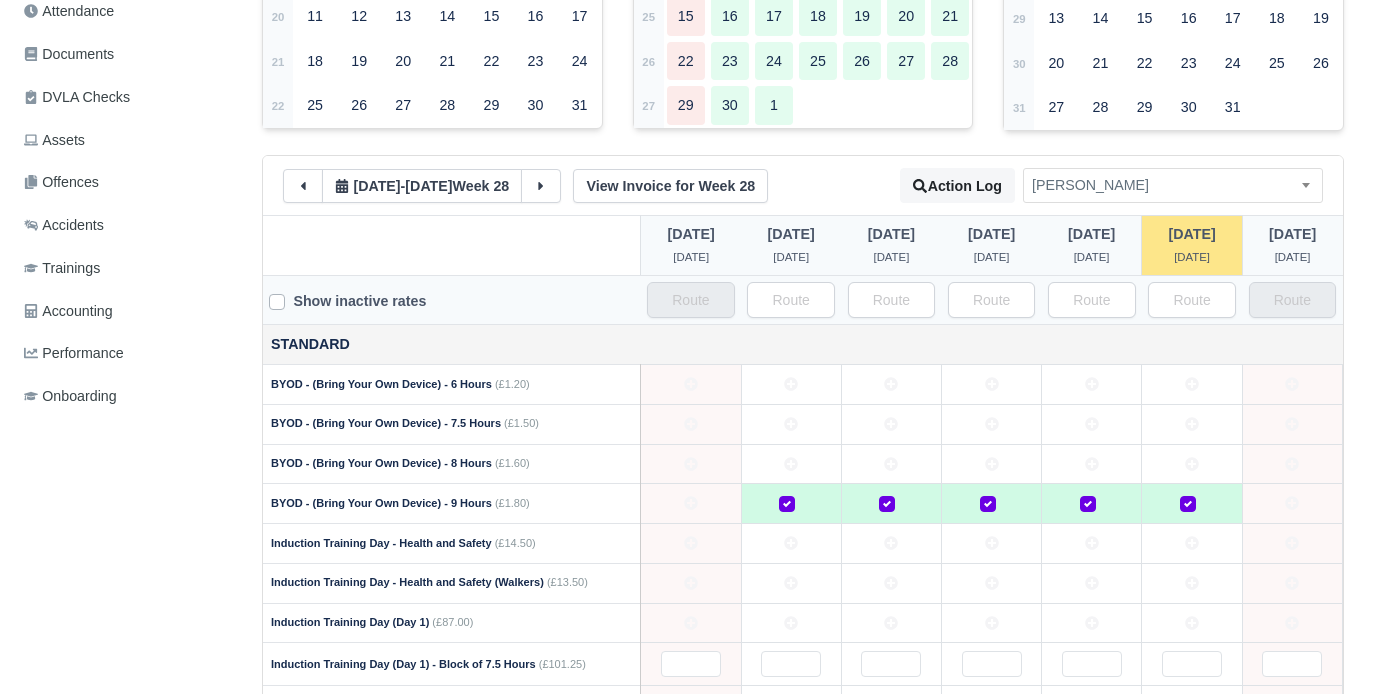 scroll, scrollTop: 569, scrollLeft: 0, axis: vertical 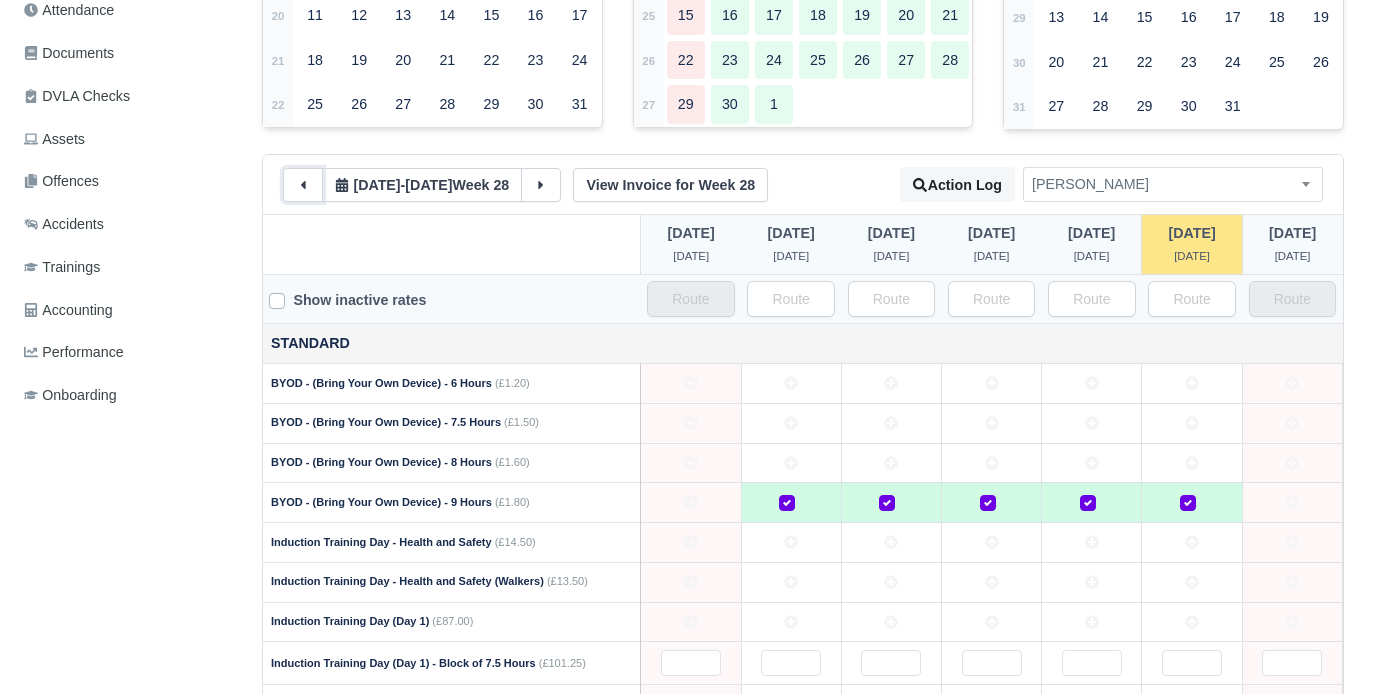 click 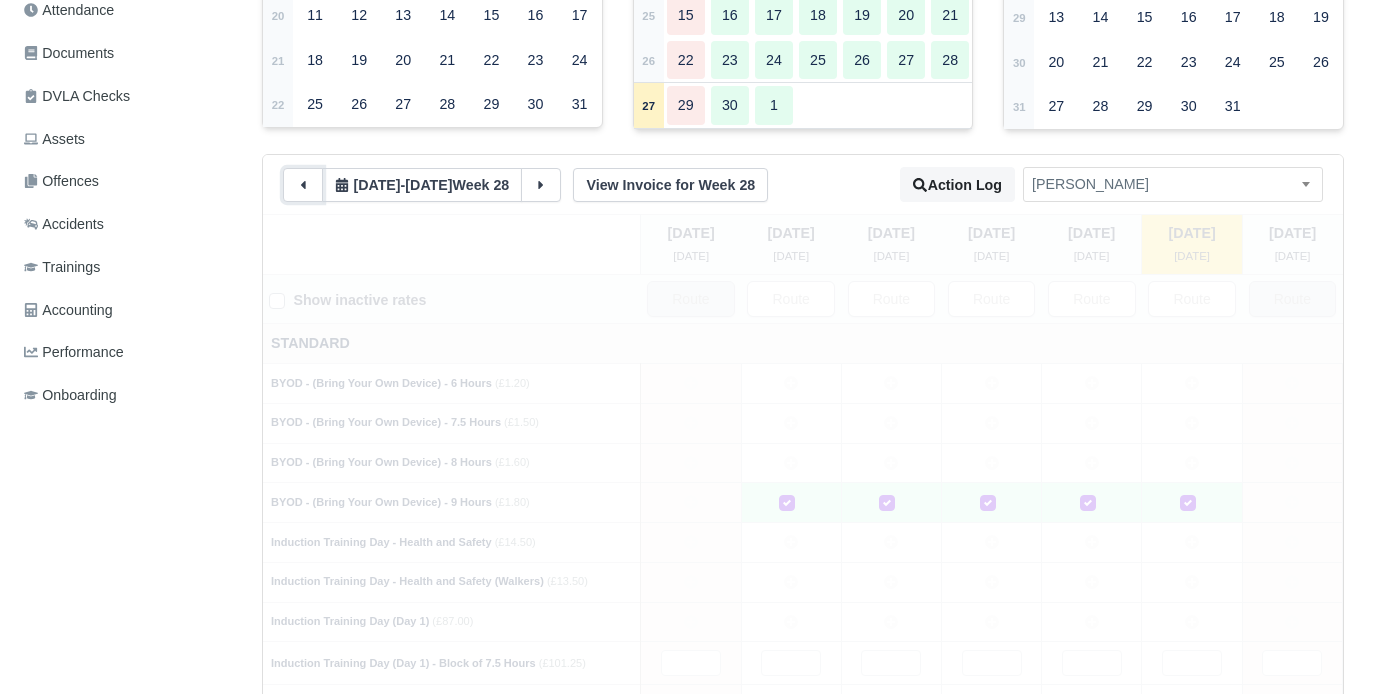 type 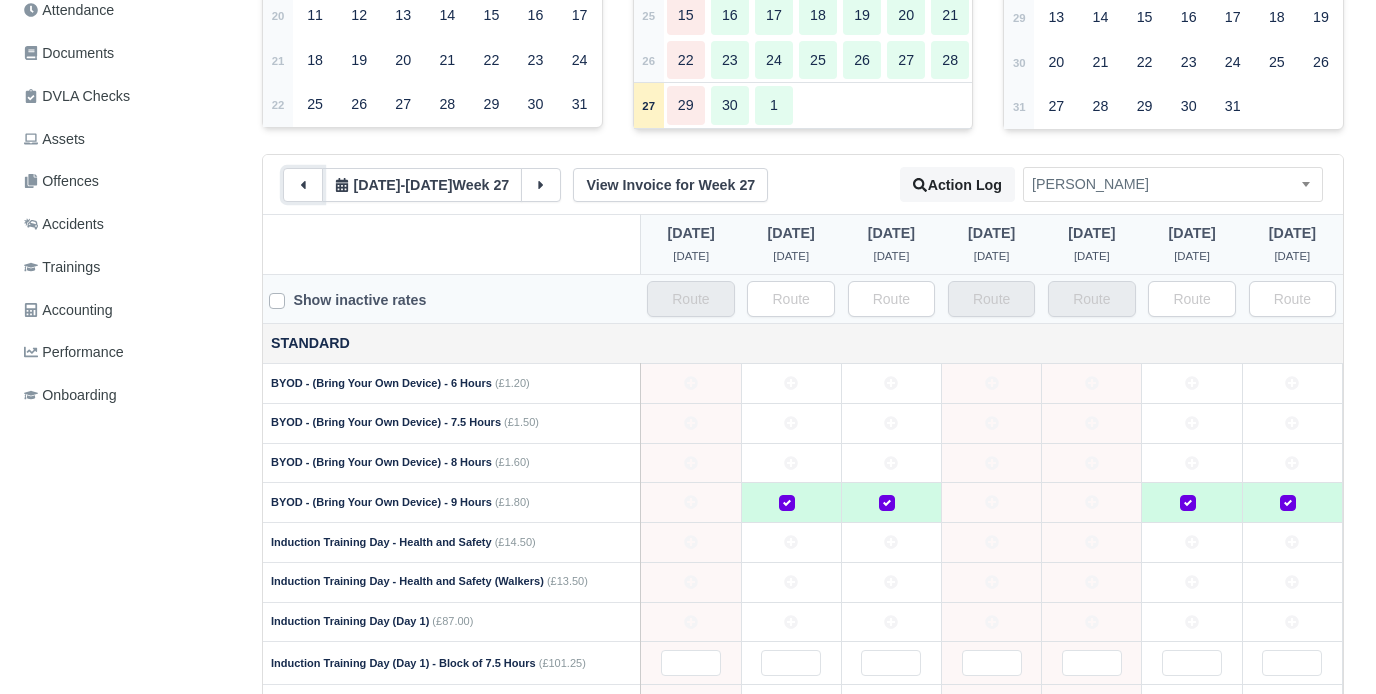 click 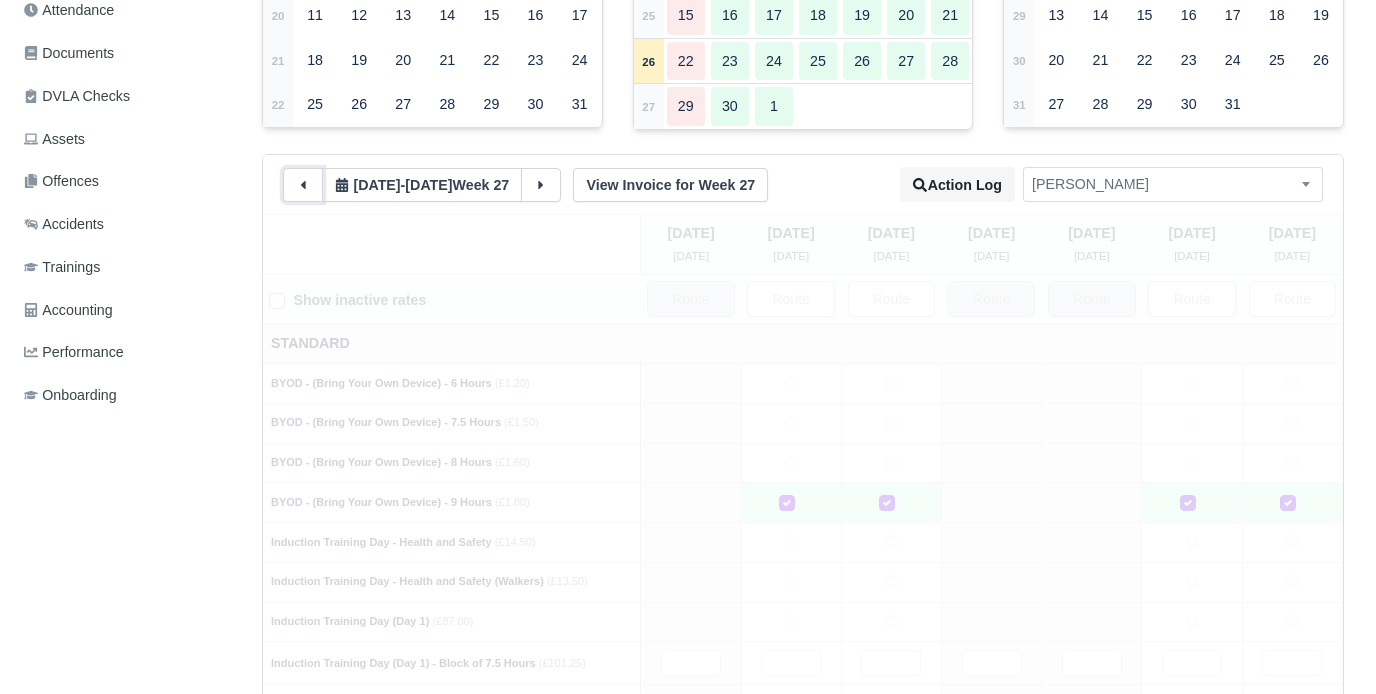 select on "1785" 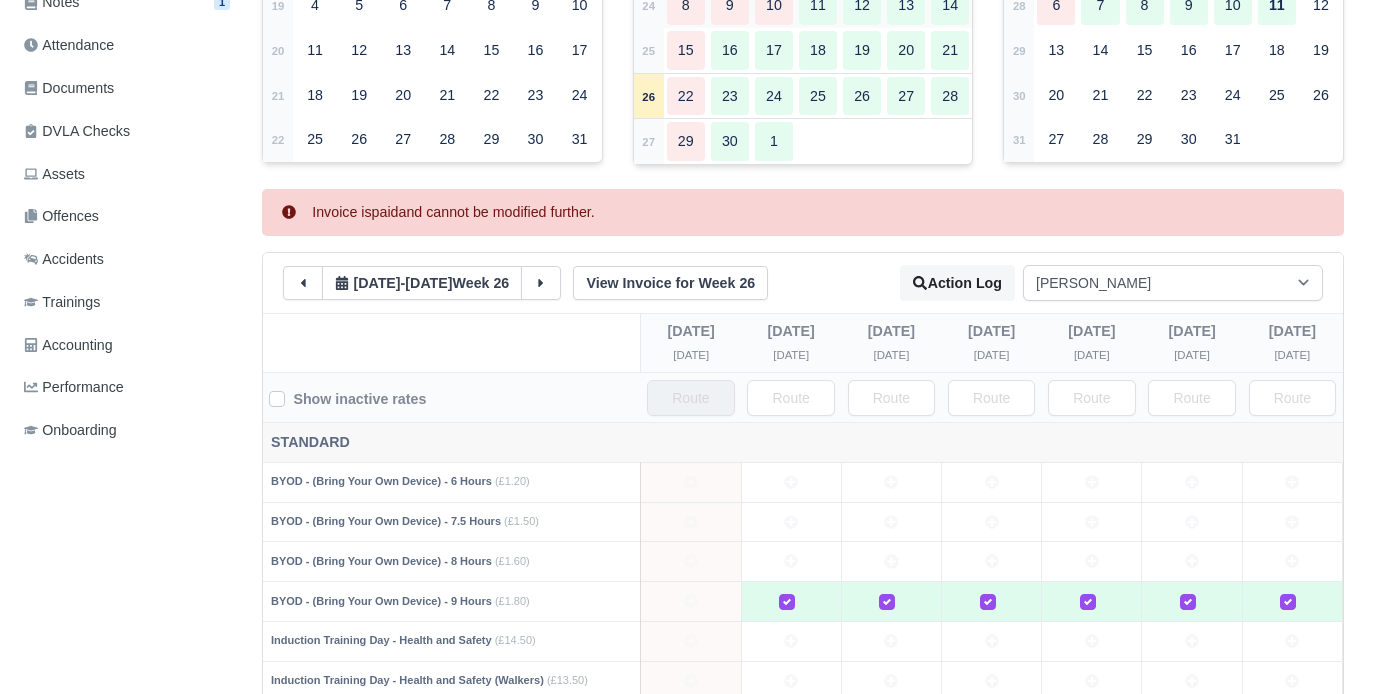 scroll, scrollTop: 630, scrollLeft: 0, axis: vertical 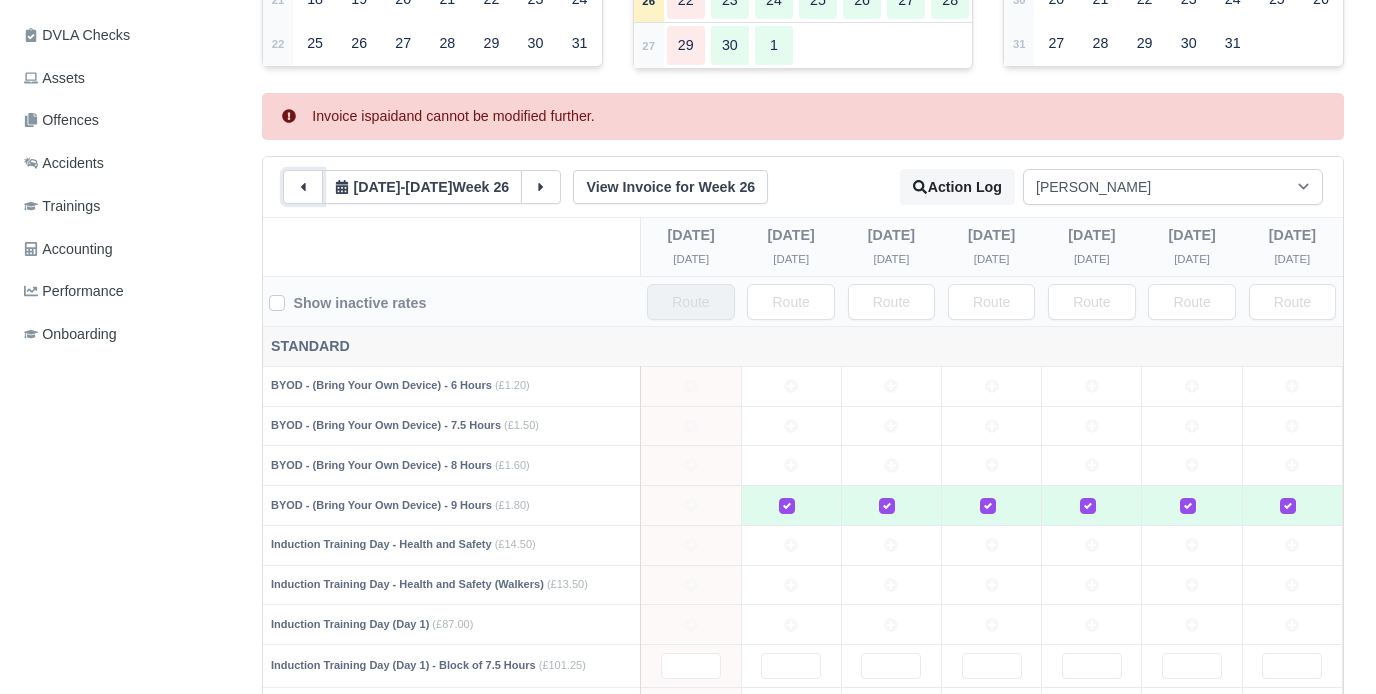 click 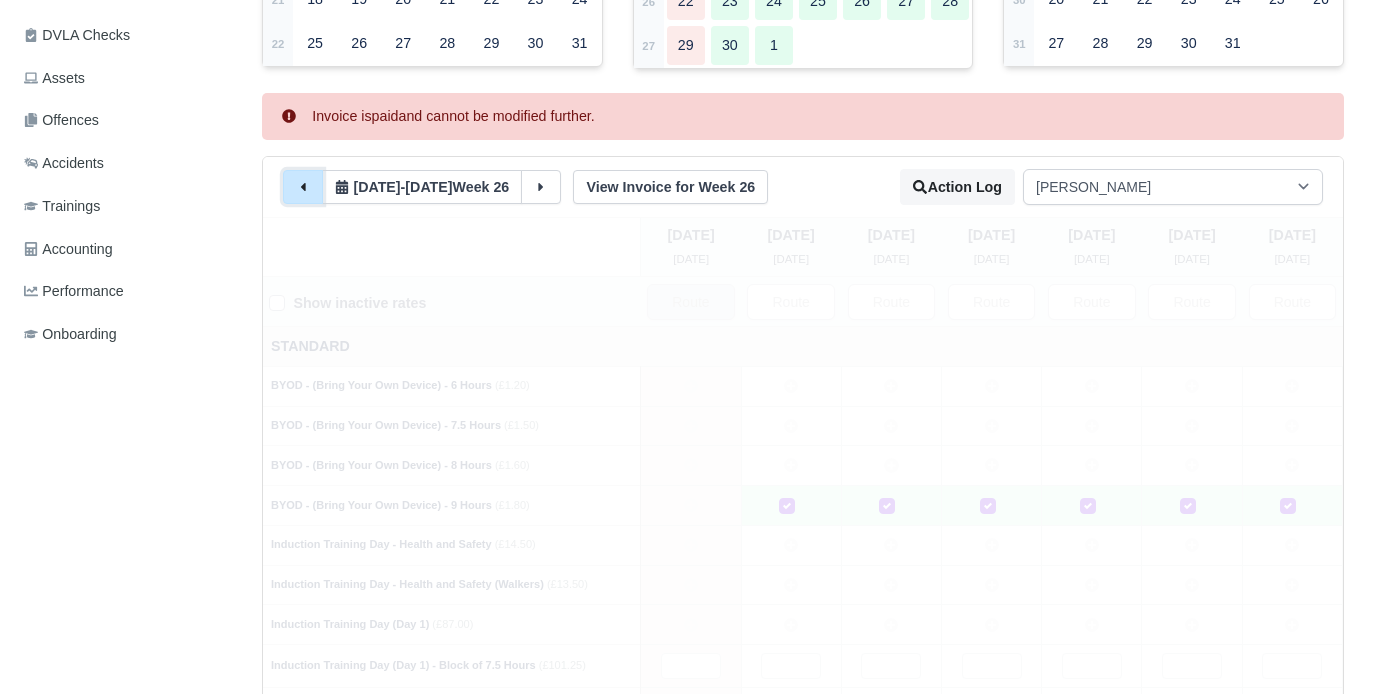 type 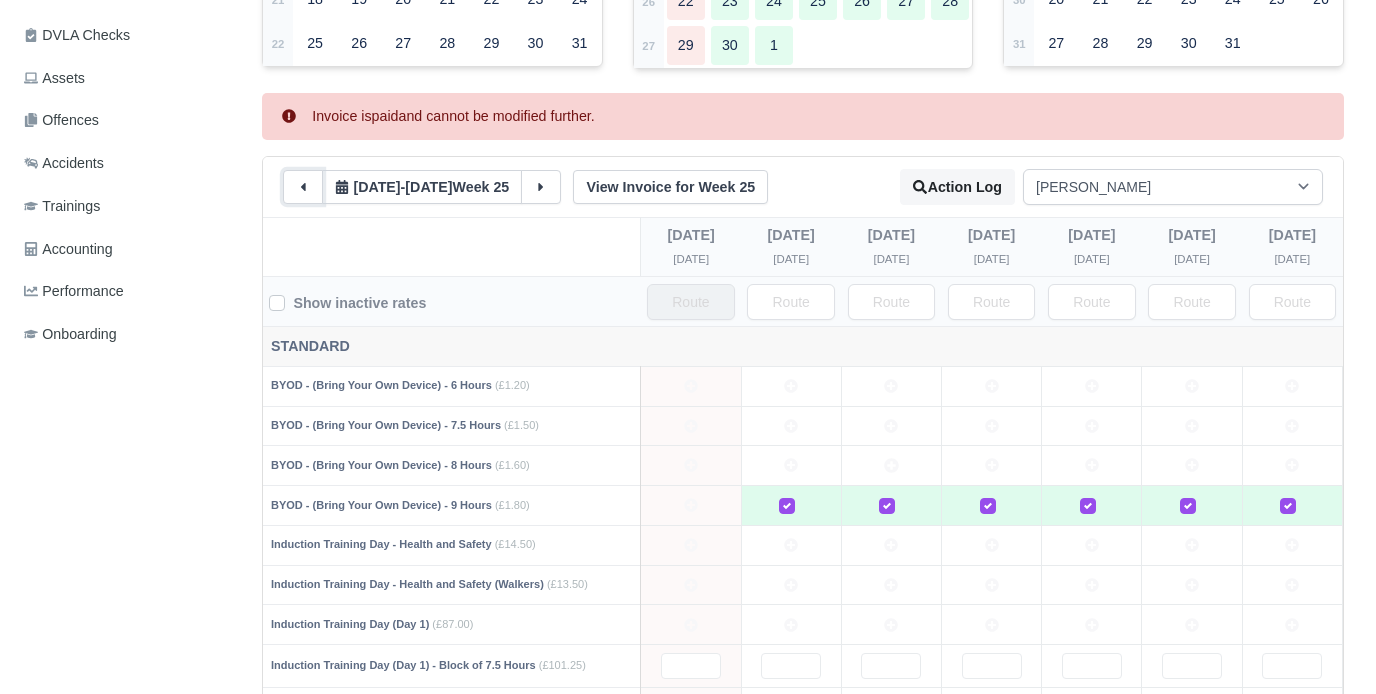 click 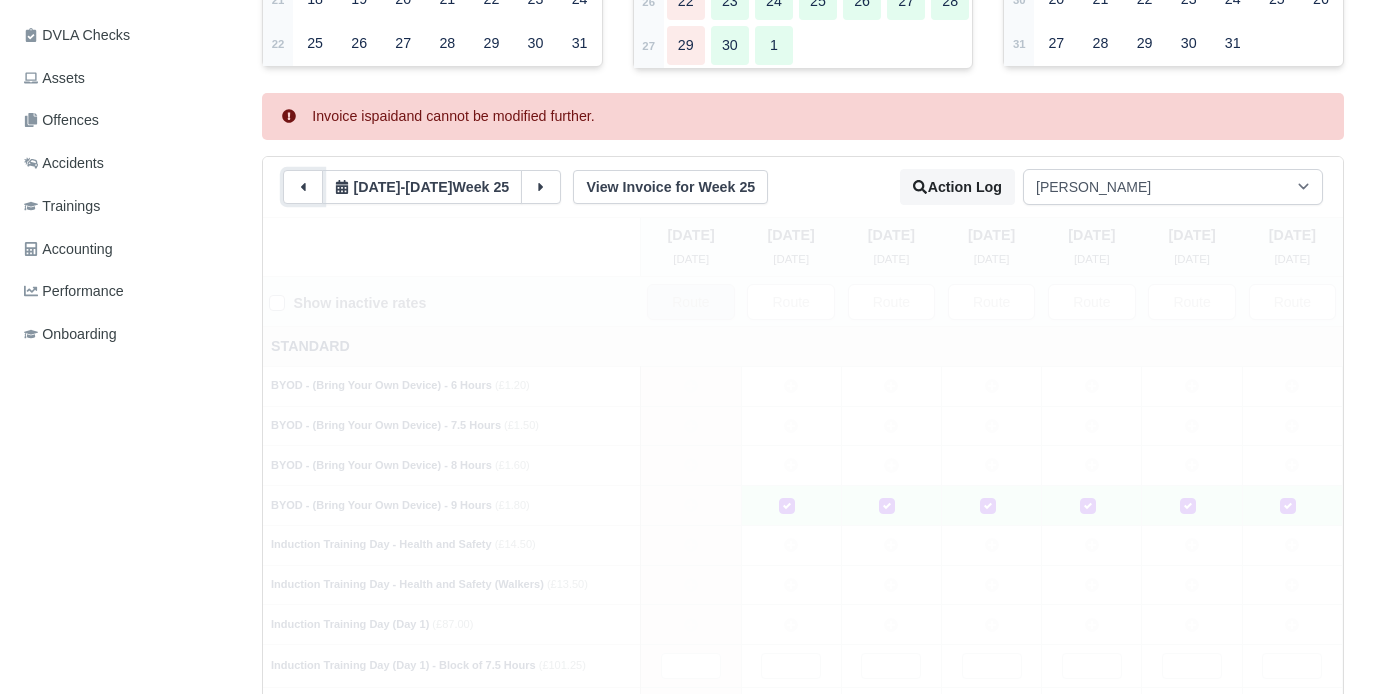 type 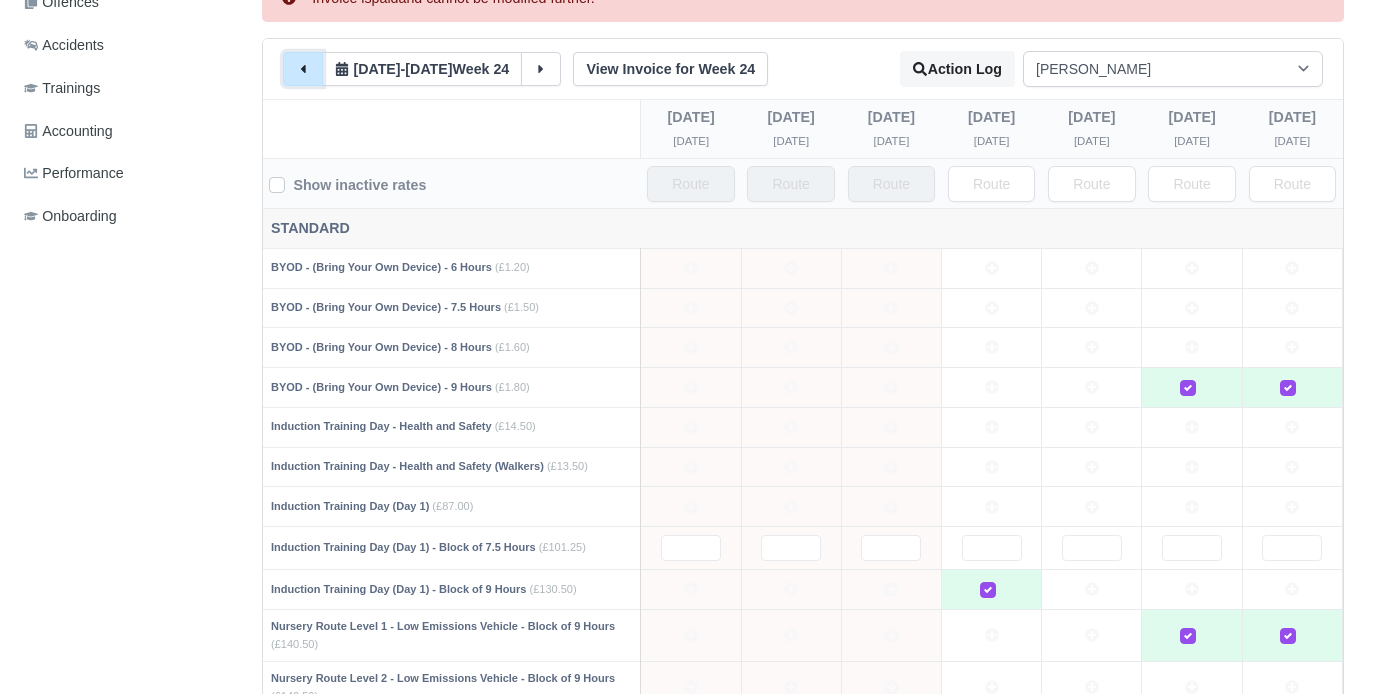 scroll, scrollTop: 753, scrollLeft: 0, axis: vertical 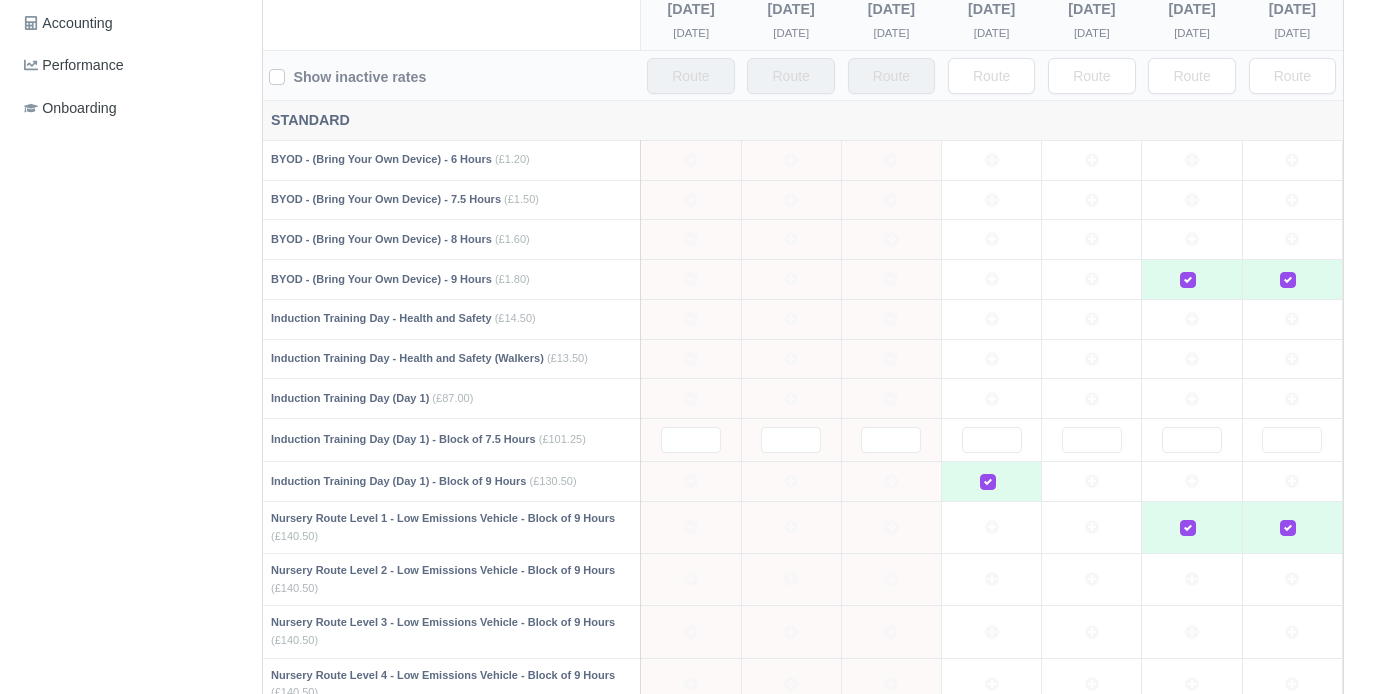 click at bounding box center [803, 839] 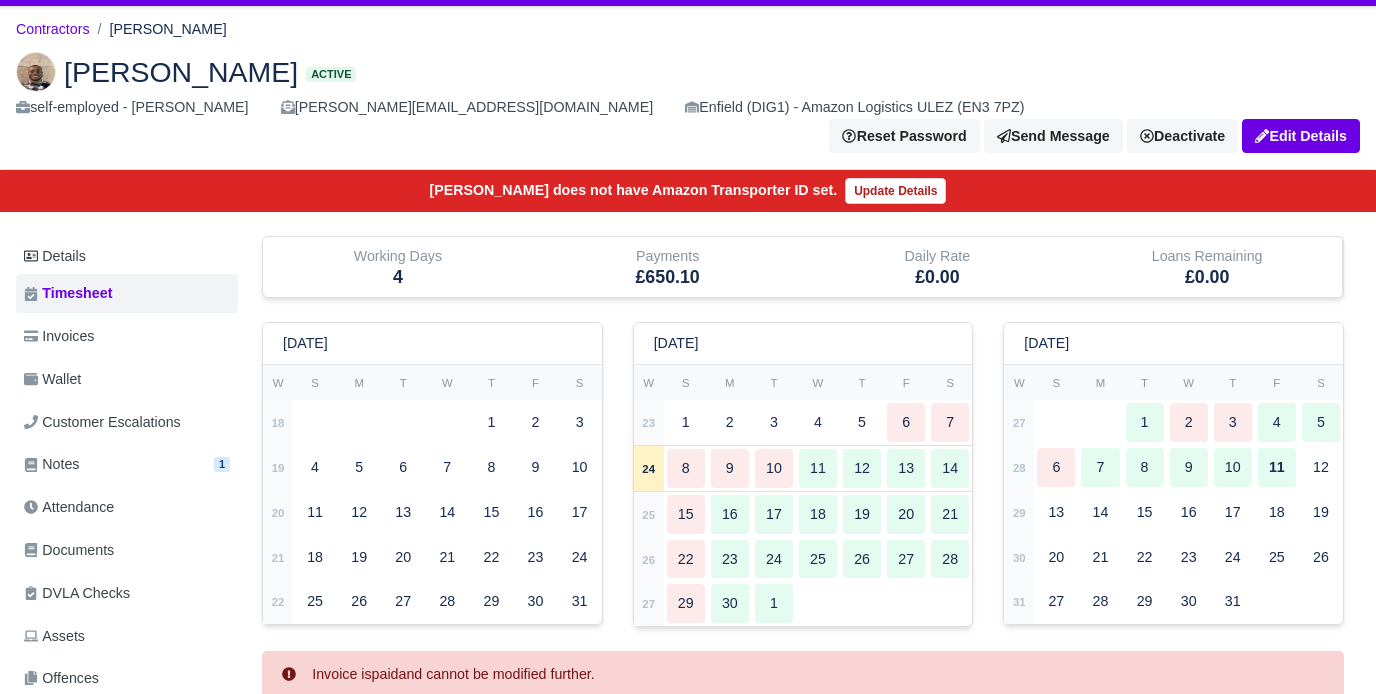 scroll, scrollTop: 42, scrollLeft: 0, axis: vertical 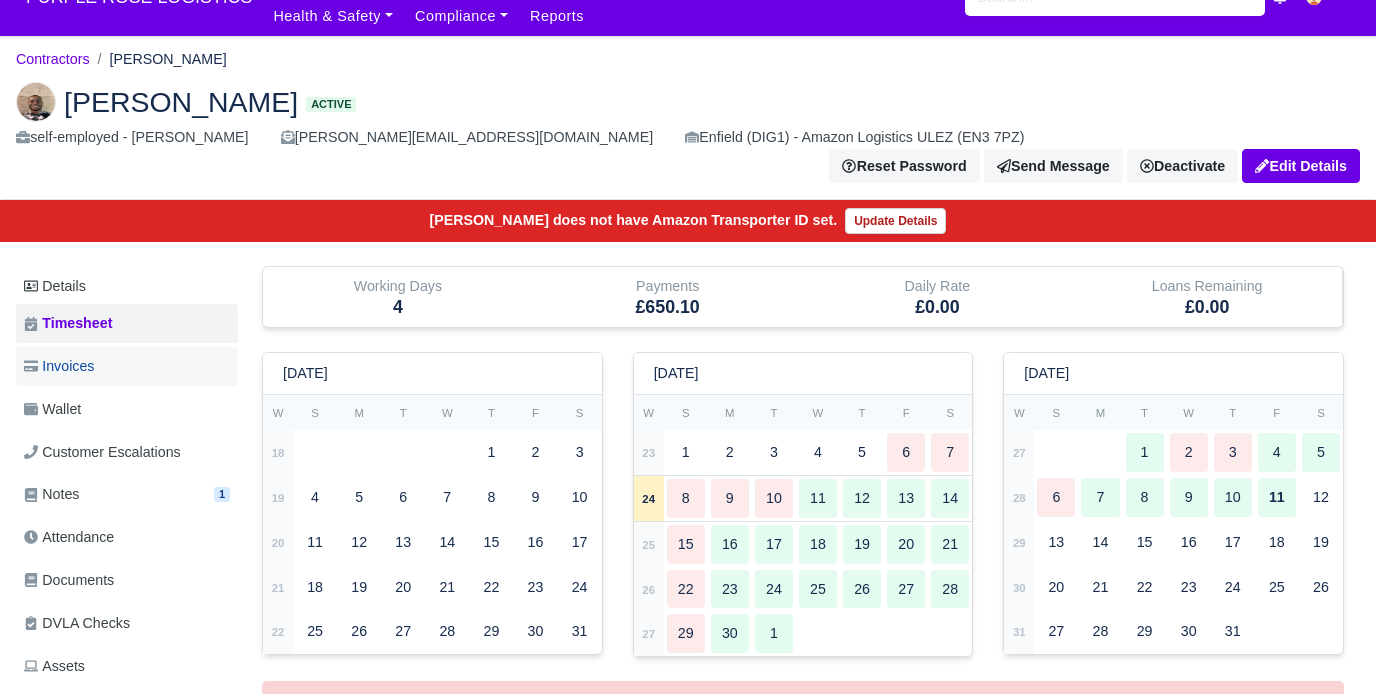 click on "Invoices" at bounding box center (59, 366) 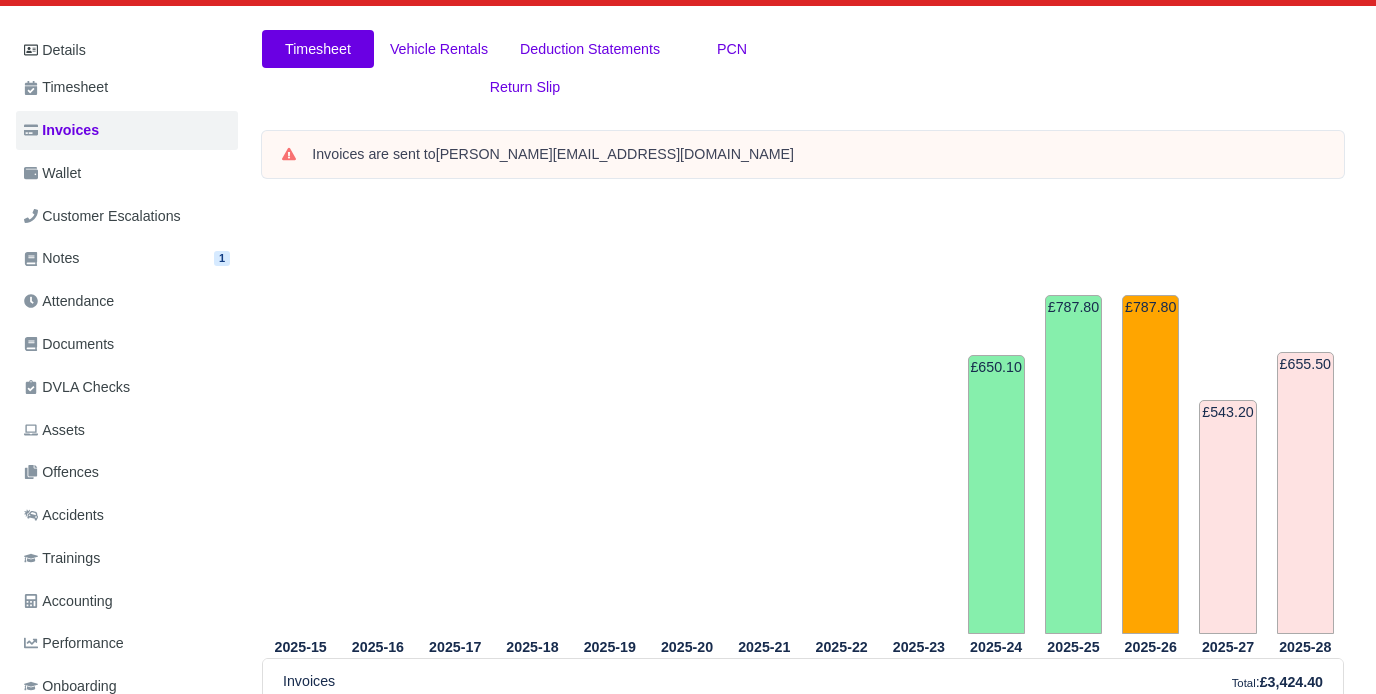 scroll, scrollTop: 699, scrollLeft: 0, axis: vertical 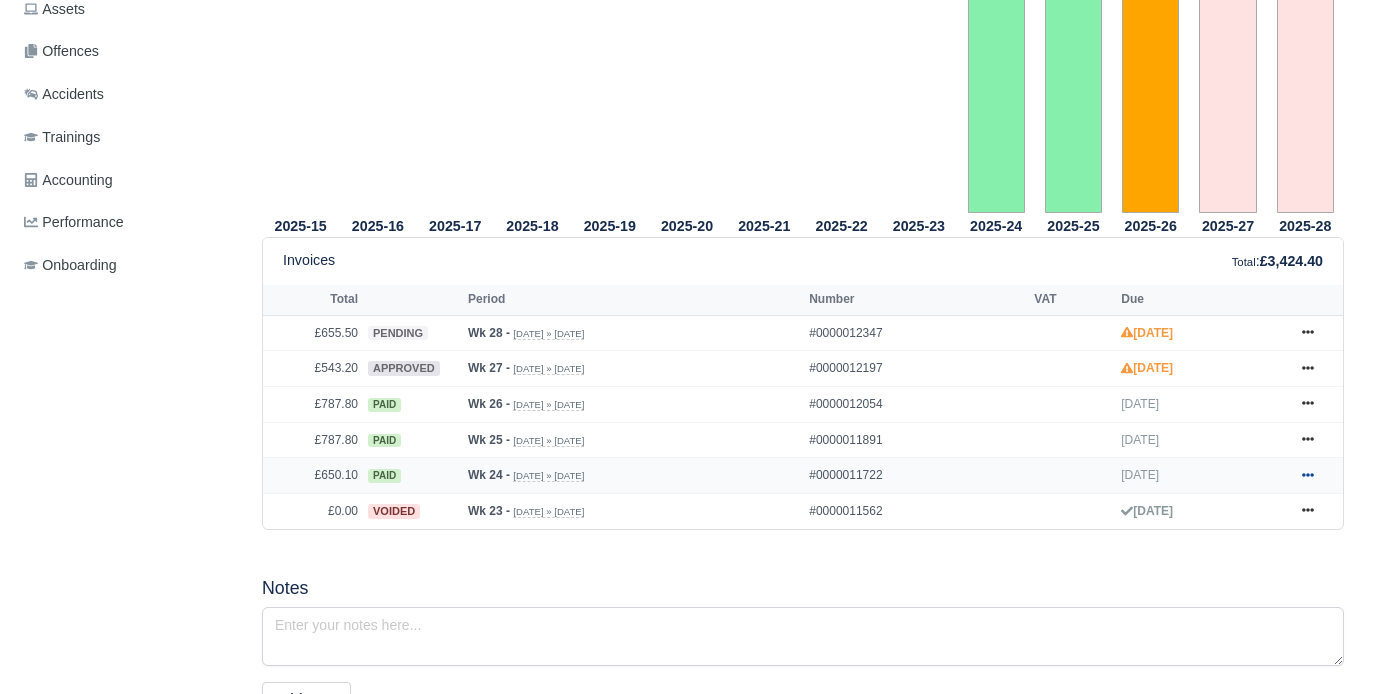 click at bounding box center [1308, 475] 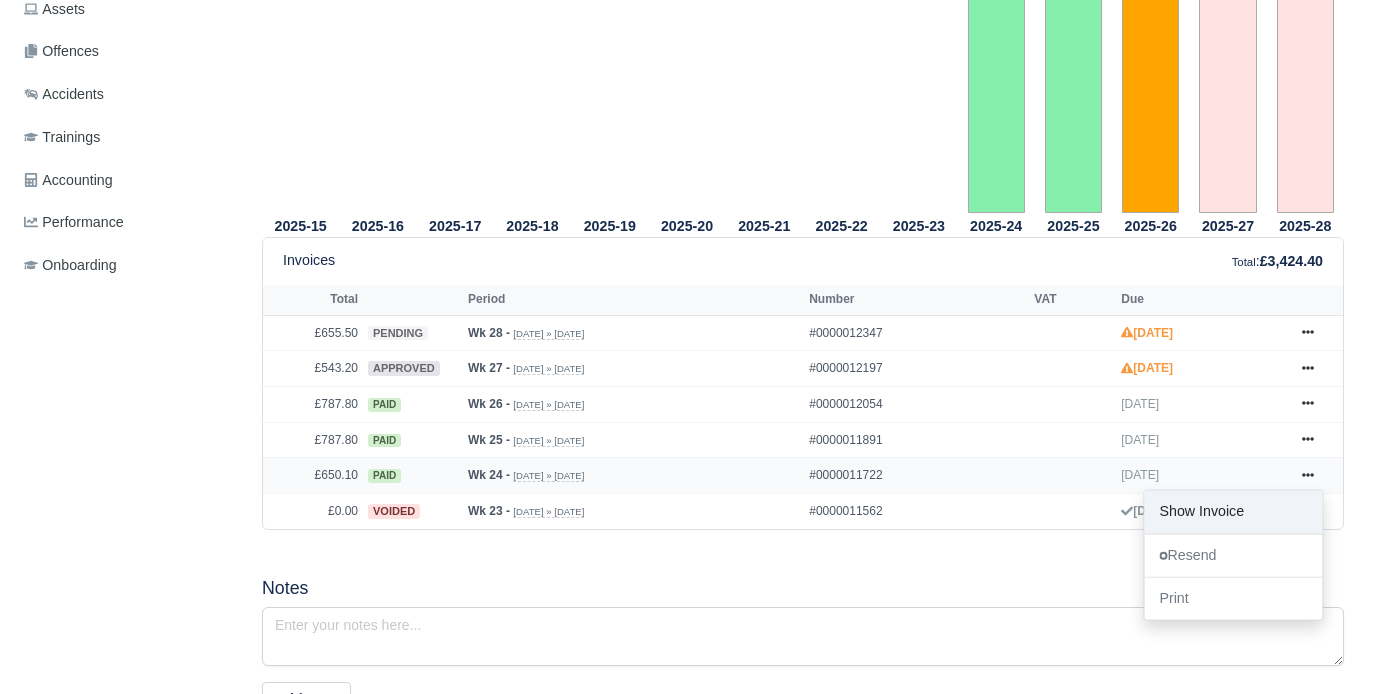 click on "Show Invoice" at bounding box center (1233, 512) 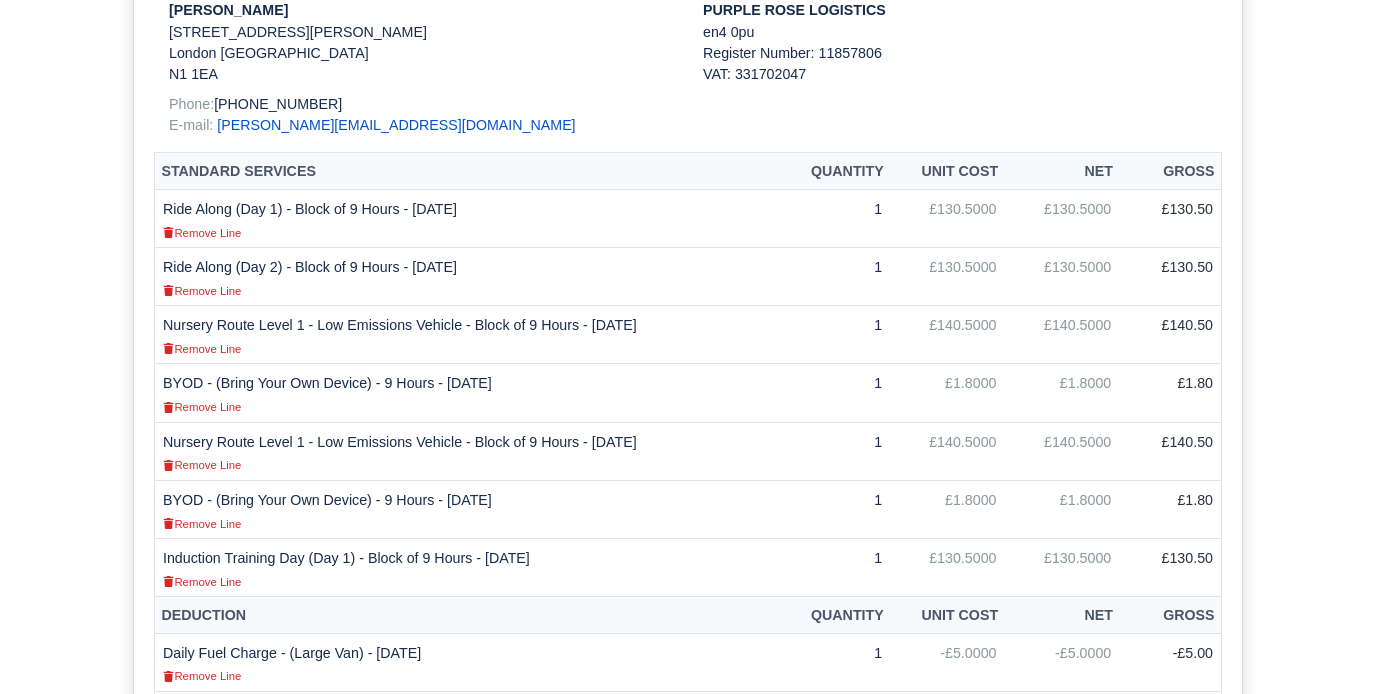 scroll, scrollTop: 522, scrollLeft: 0, axis: vertical 